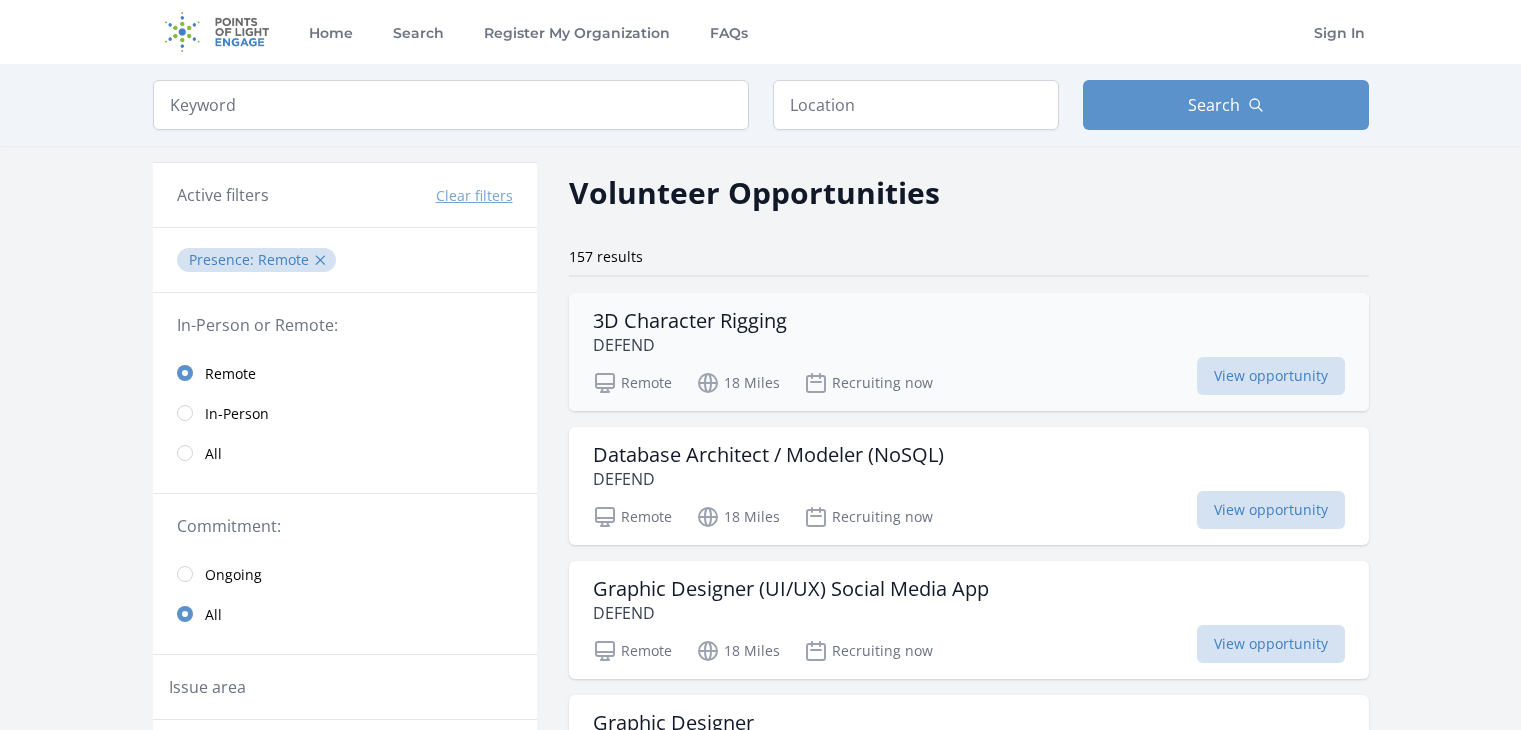 scroll, scrollTop: 0, scrollLeft: 0, axis: both 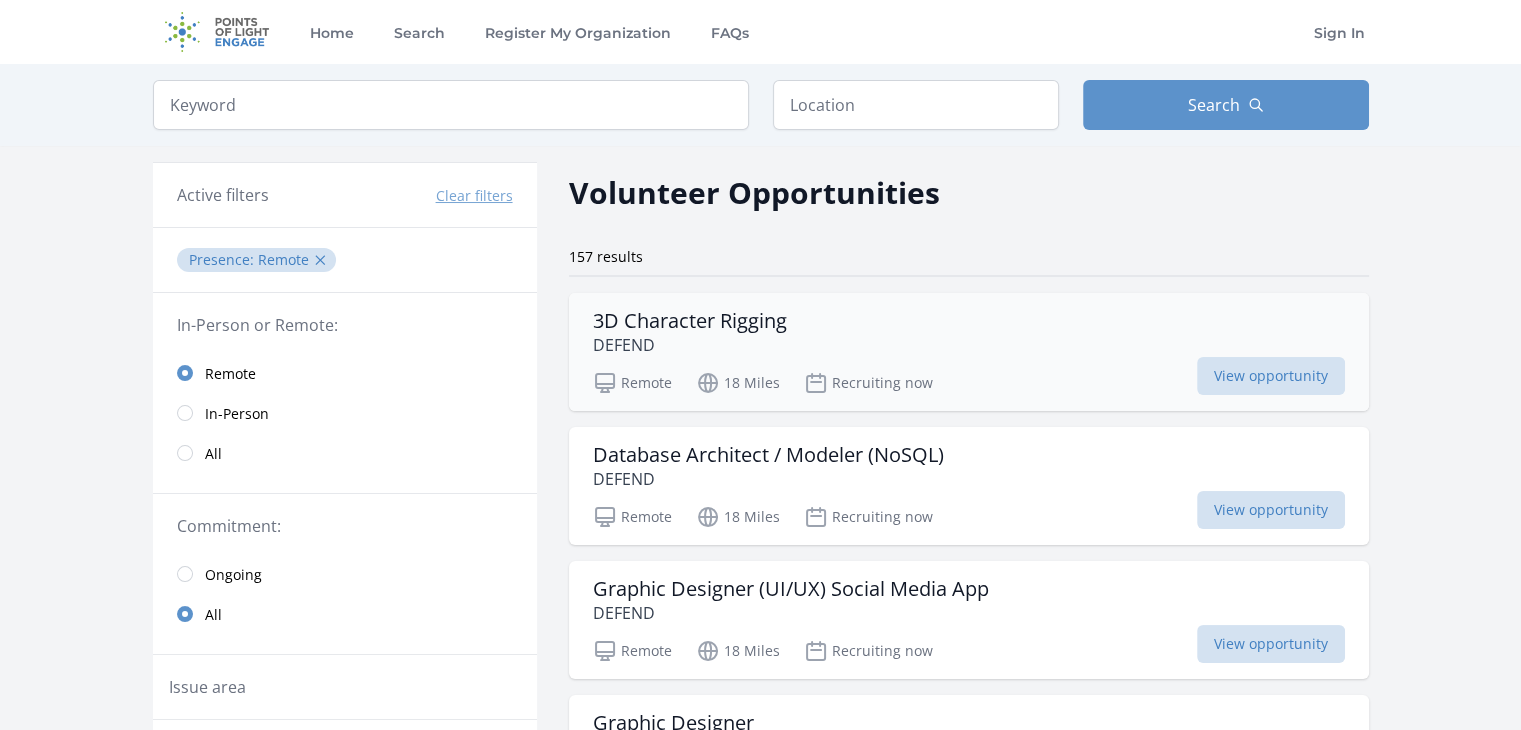click on "3D Character Rigging
DEFEND" at bounding box center (969, 333) 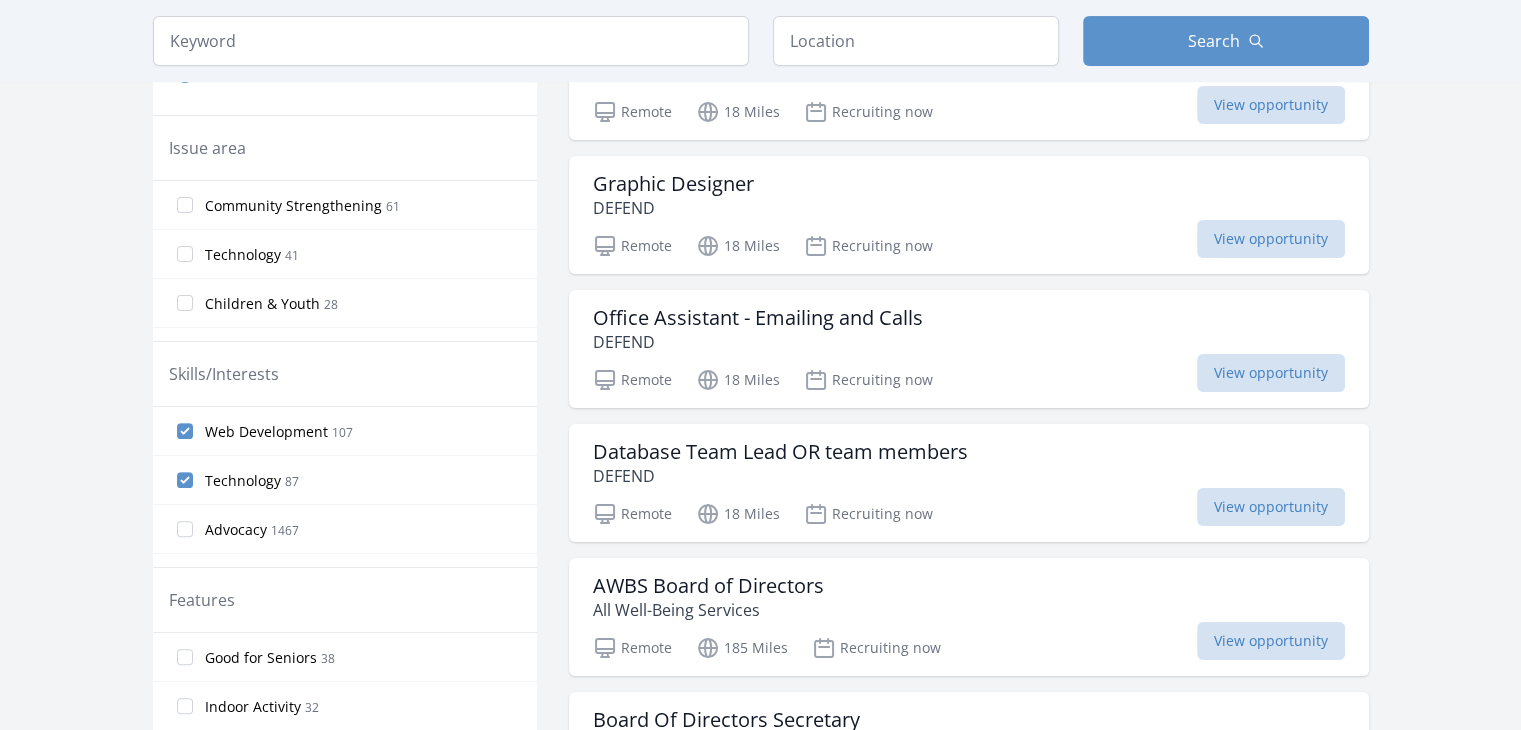 scroll, scrollTop: 700, scrollLeft: 0, axis: vertical 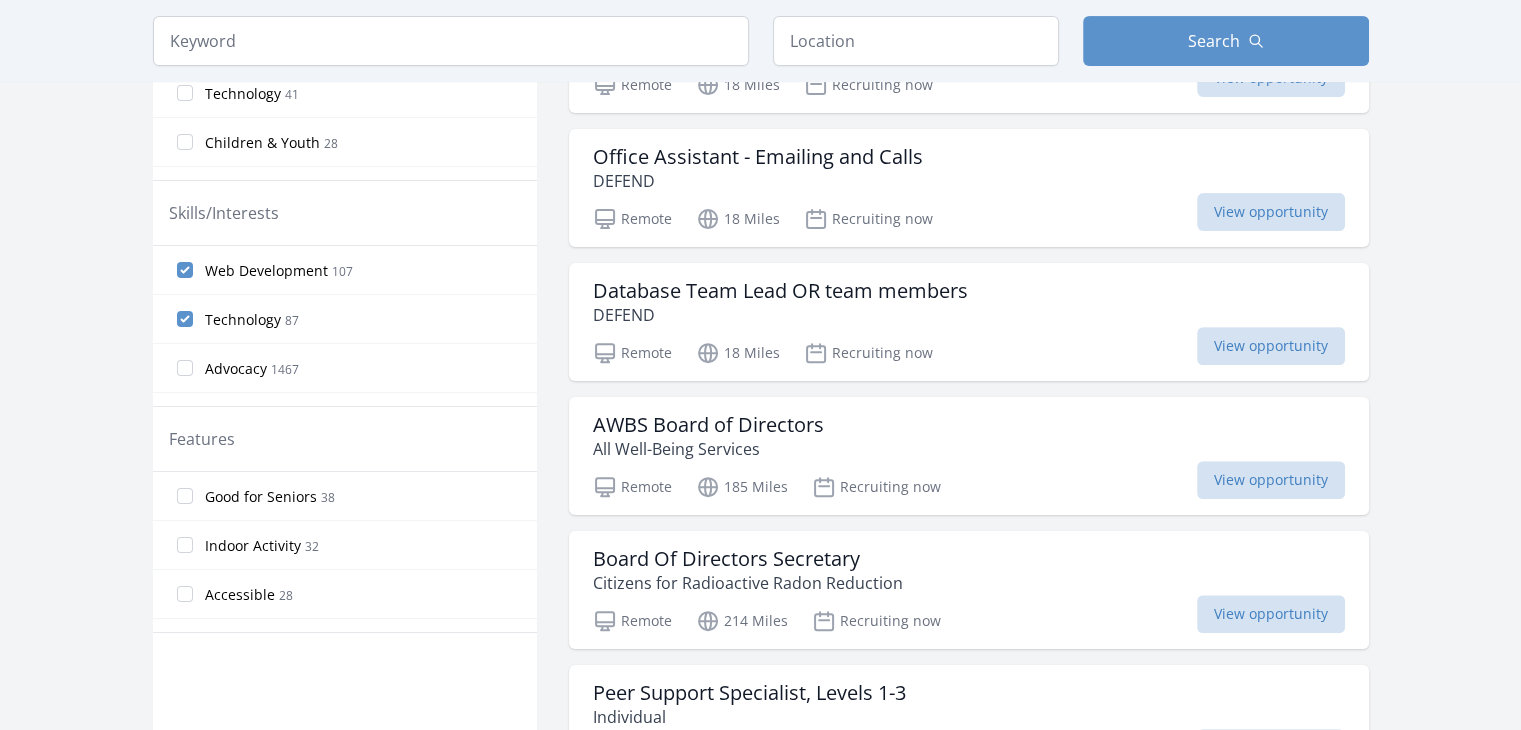 click on "Technology   87" at bounding box center [345, 319] 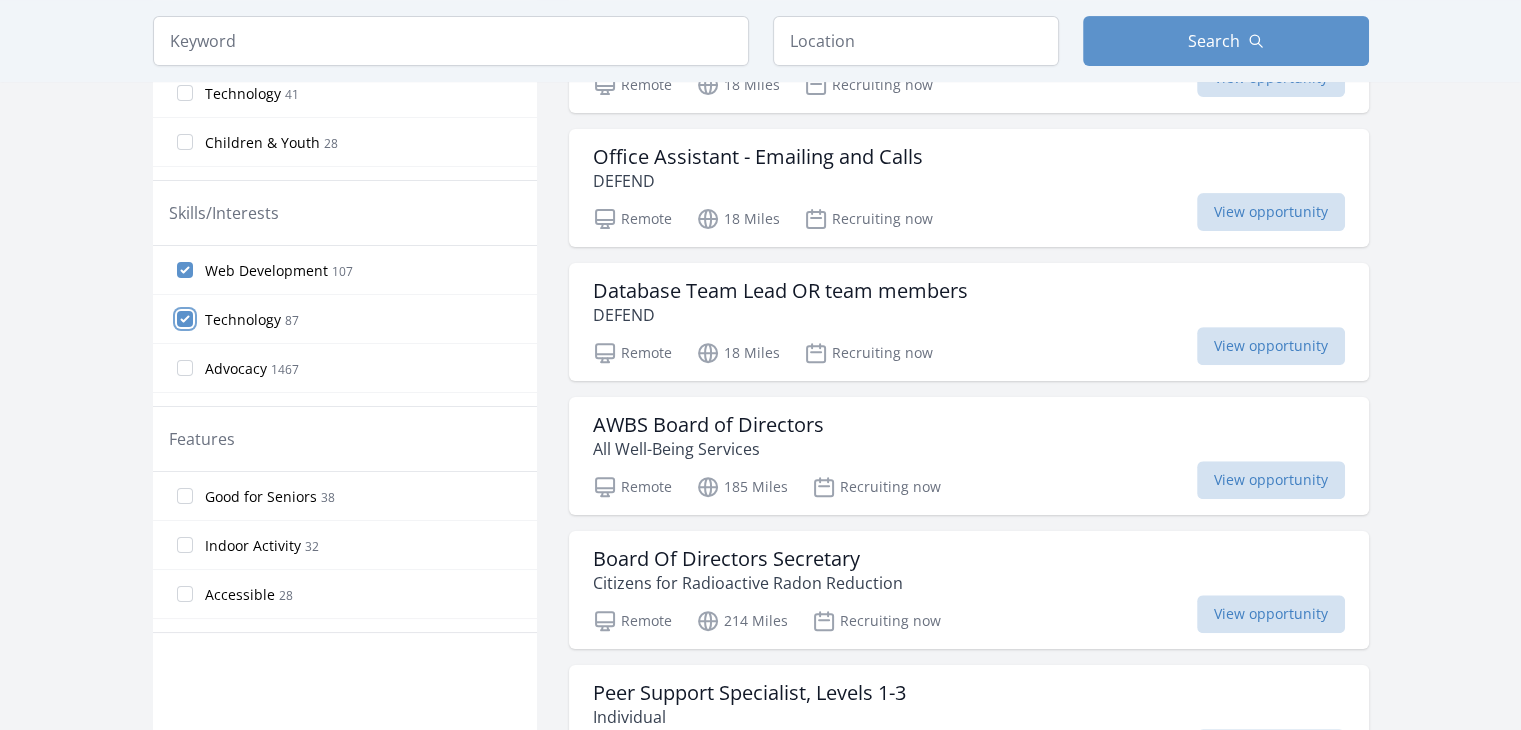 click on "Technology   87" at bounding box center (185, 319) 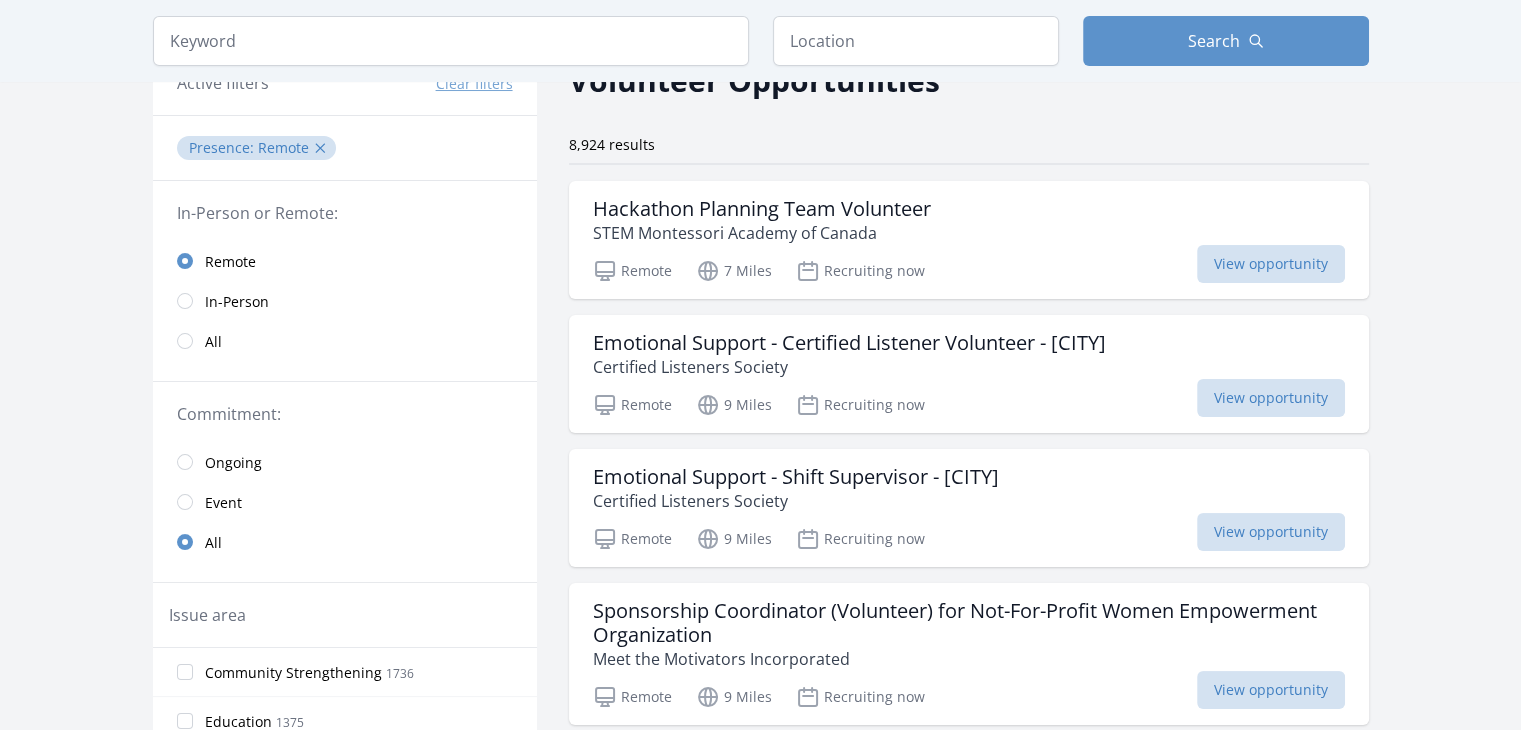 scroll, scrollTop: 0, scrollLeft: 0, axis: both 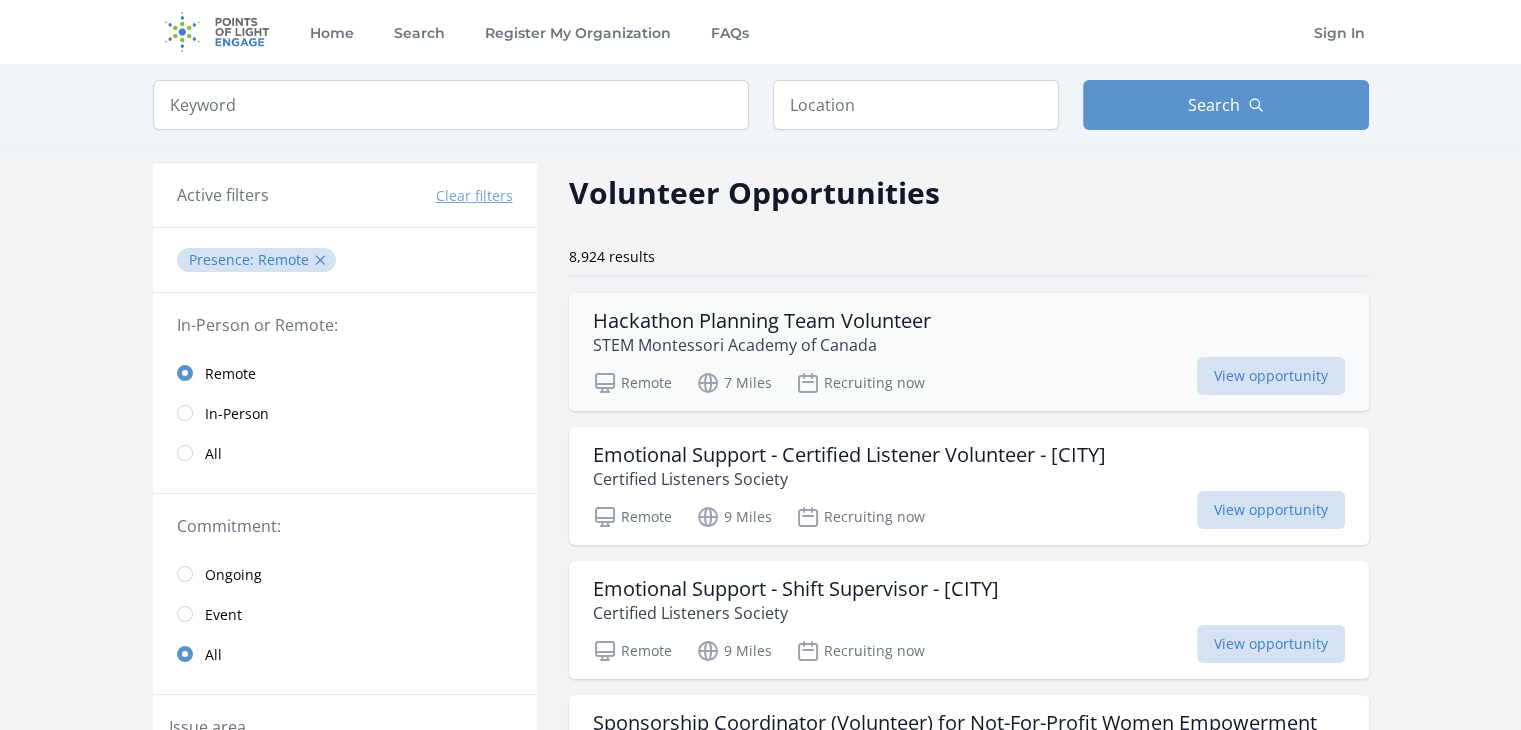 click on "STEM Montessori Academy of Canada" at bounding box center (762, 345) 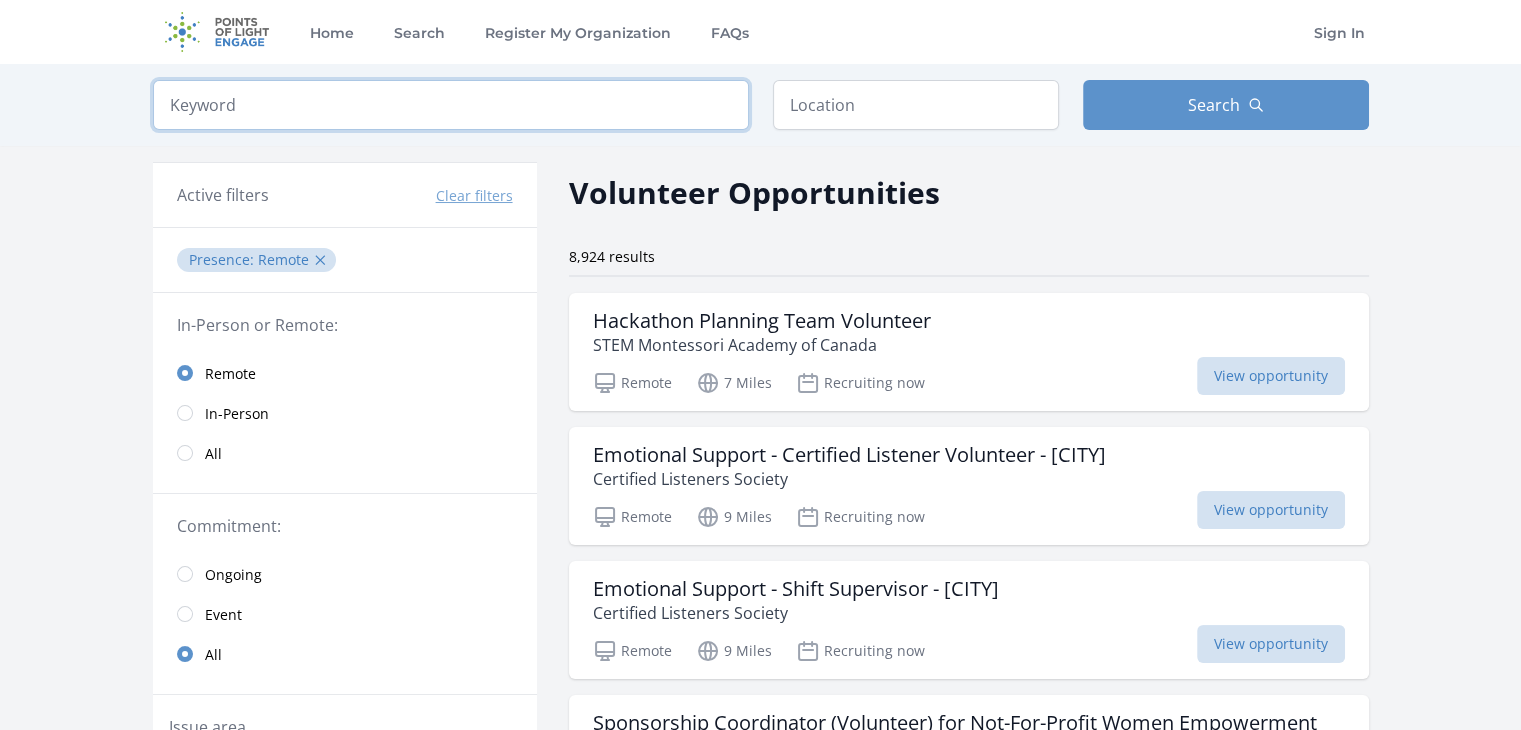 click at bounding box center (451, 105) 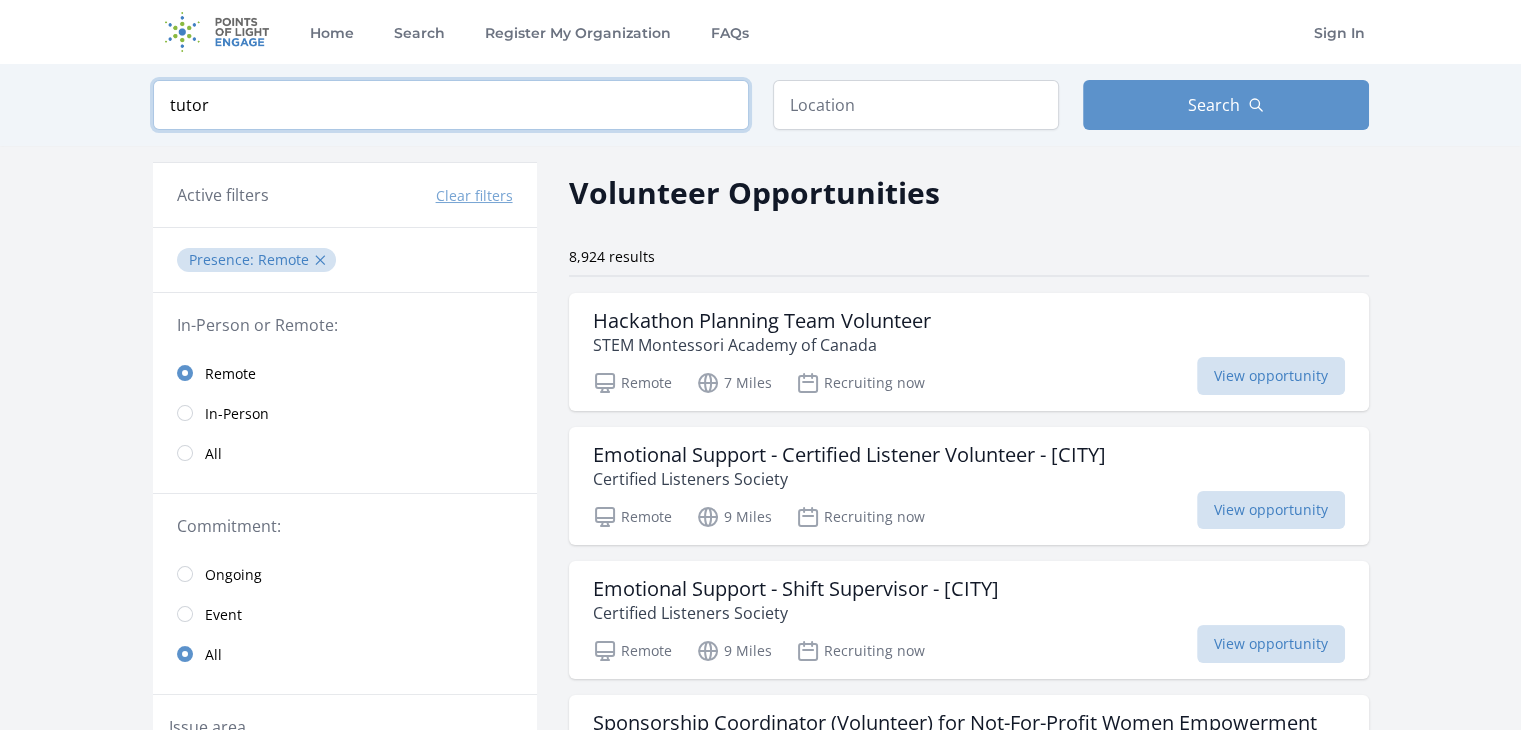 click at bounding box center [0, 0] 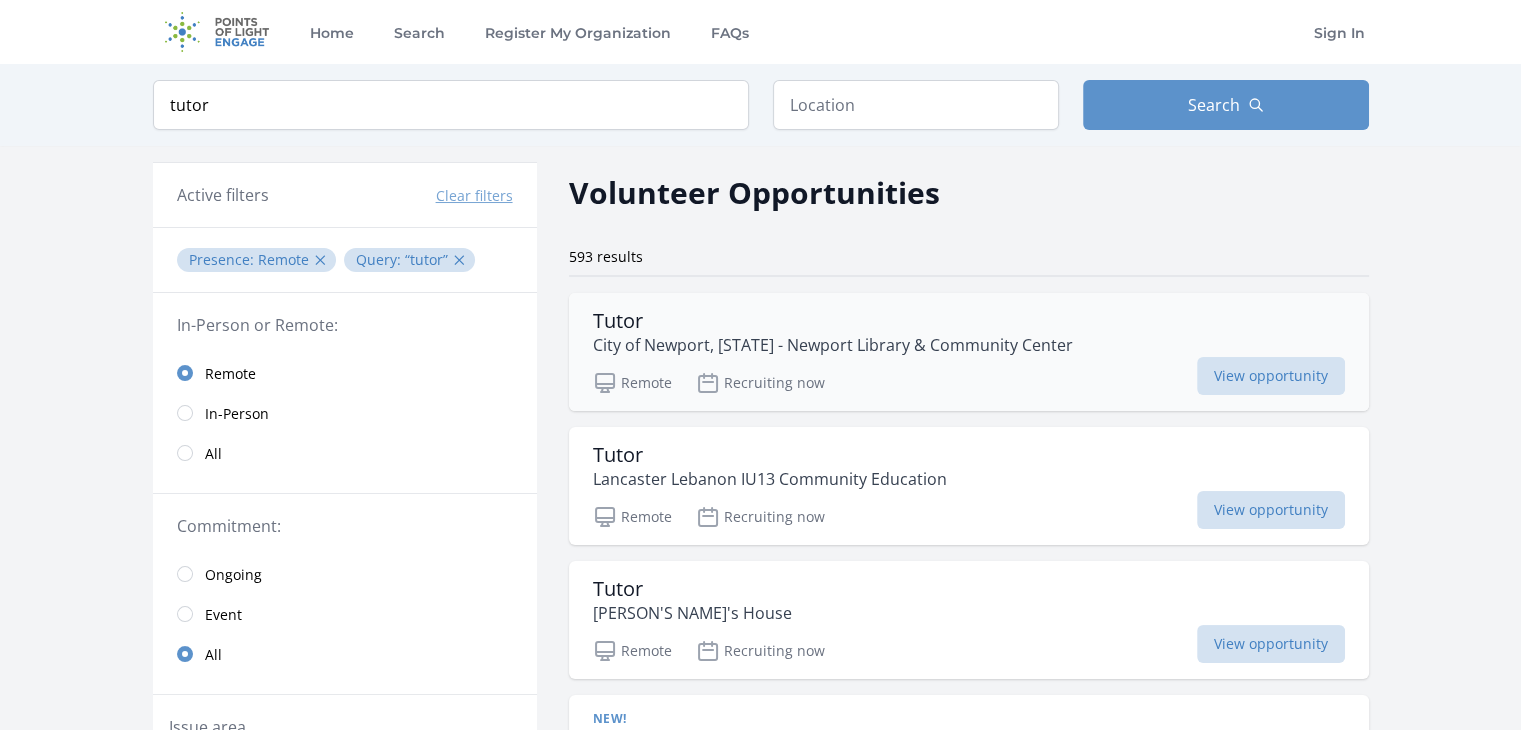 click on "Remote
Recruiting now
View opportunity" at bounding box center (969, 380) 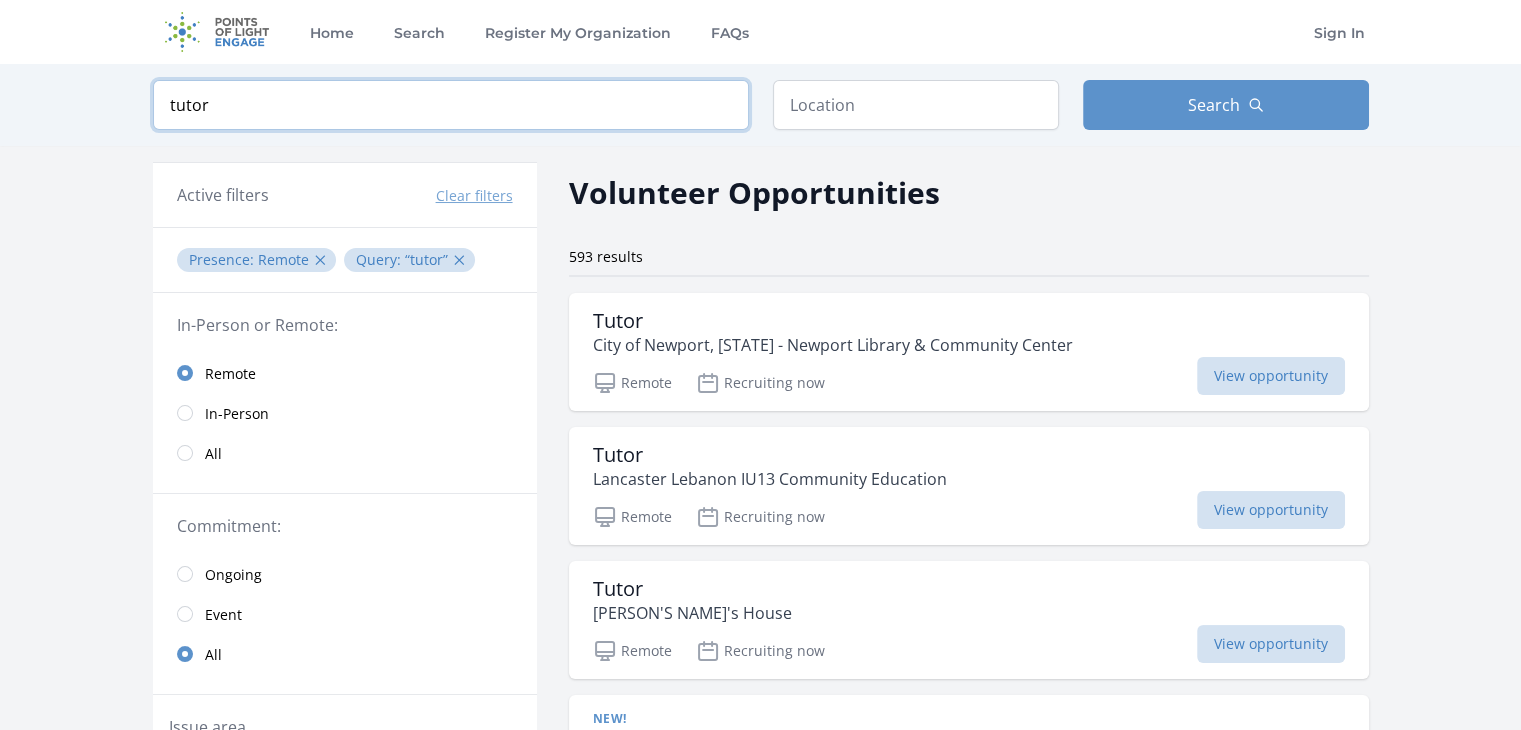 click on "tutor" at bounding box center [451, 105] 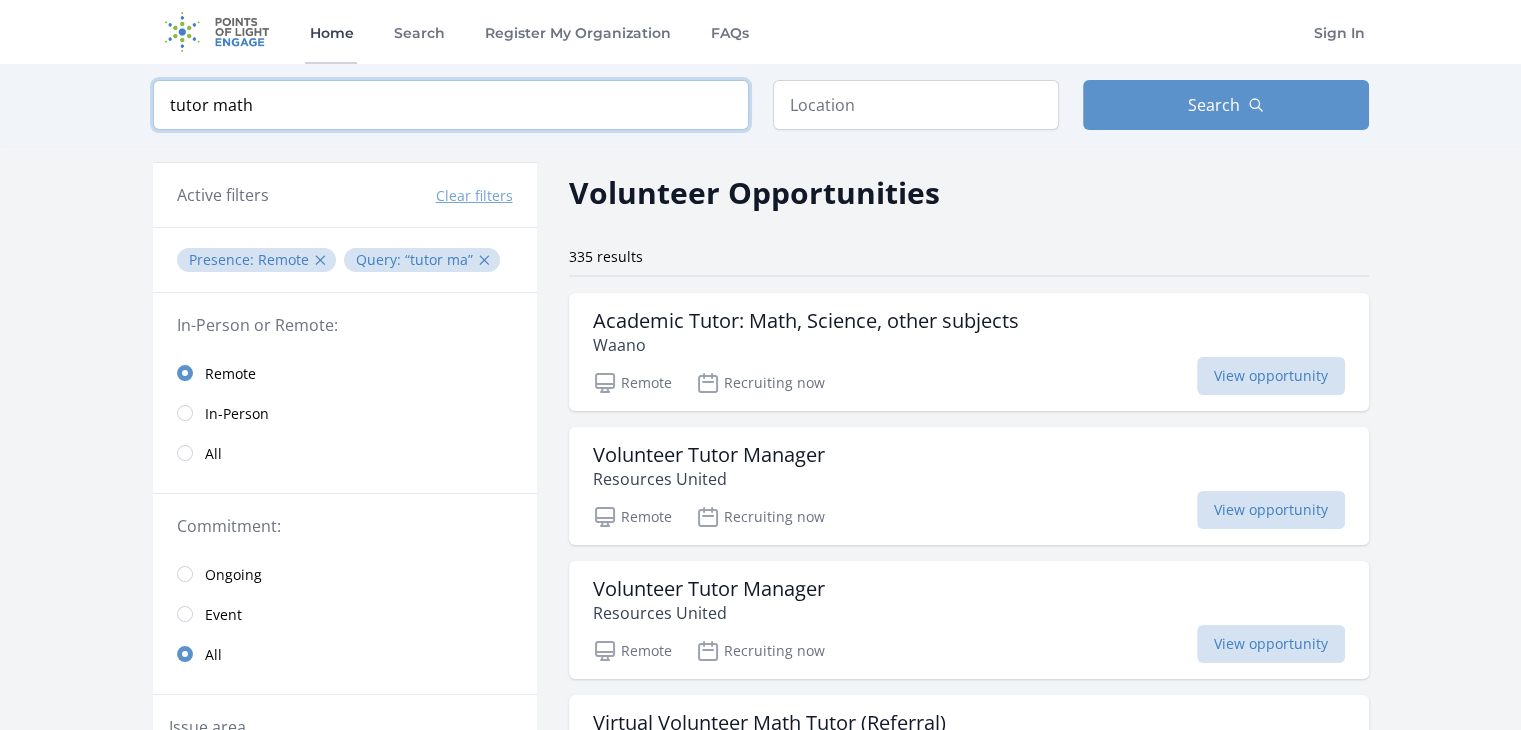 type on "tutor math" 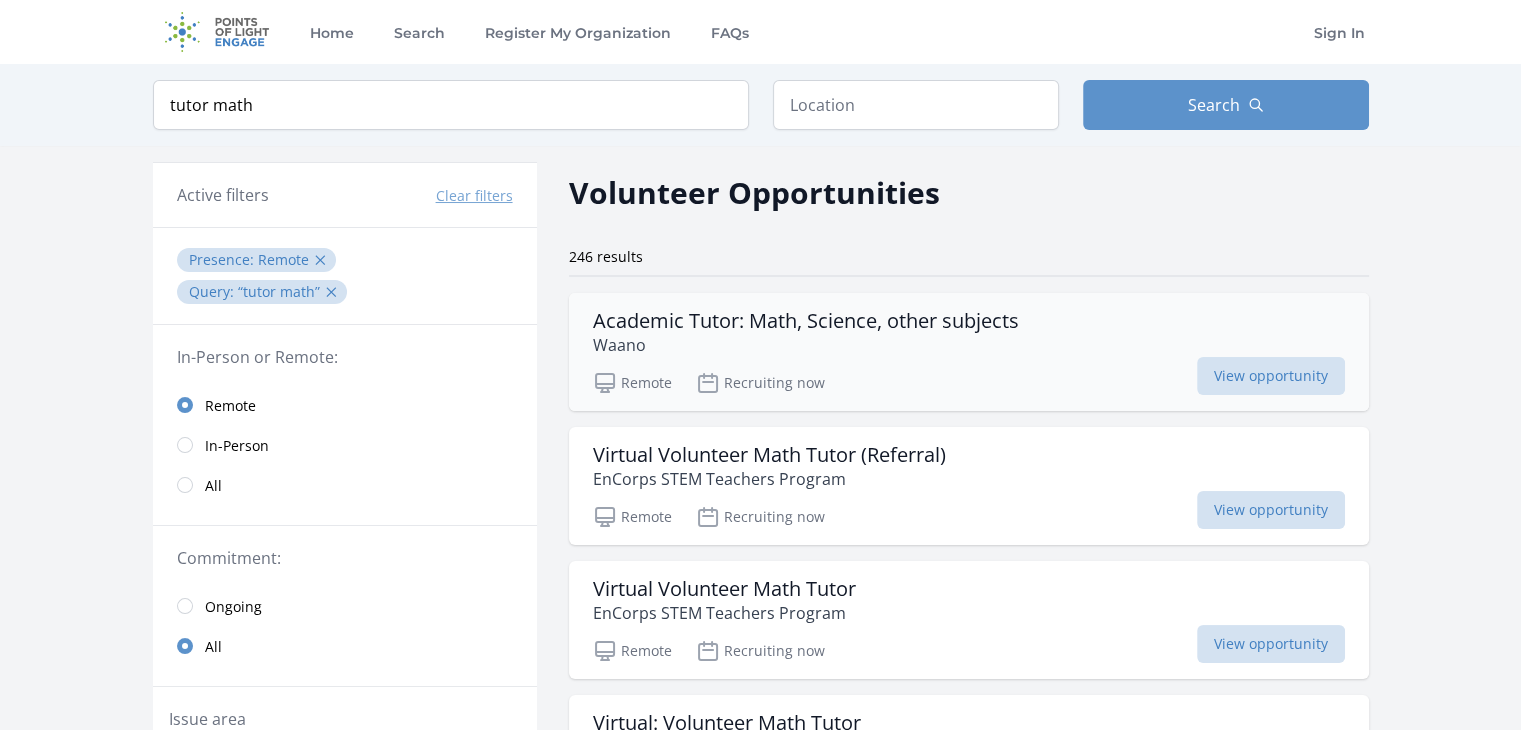 click on "Waano" at bounding box center (806, 345) 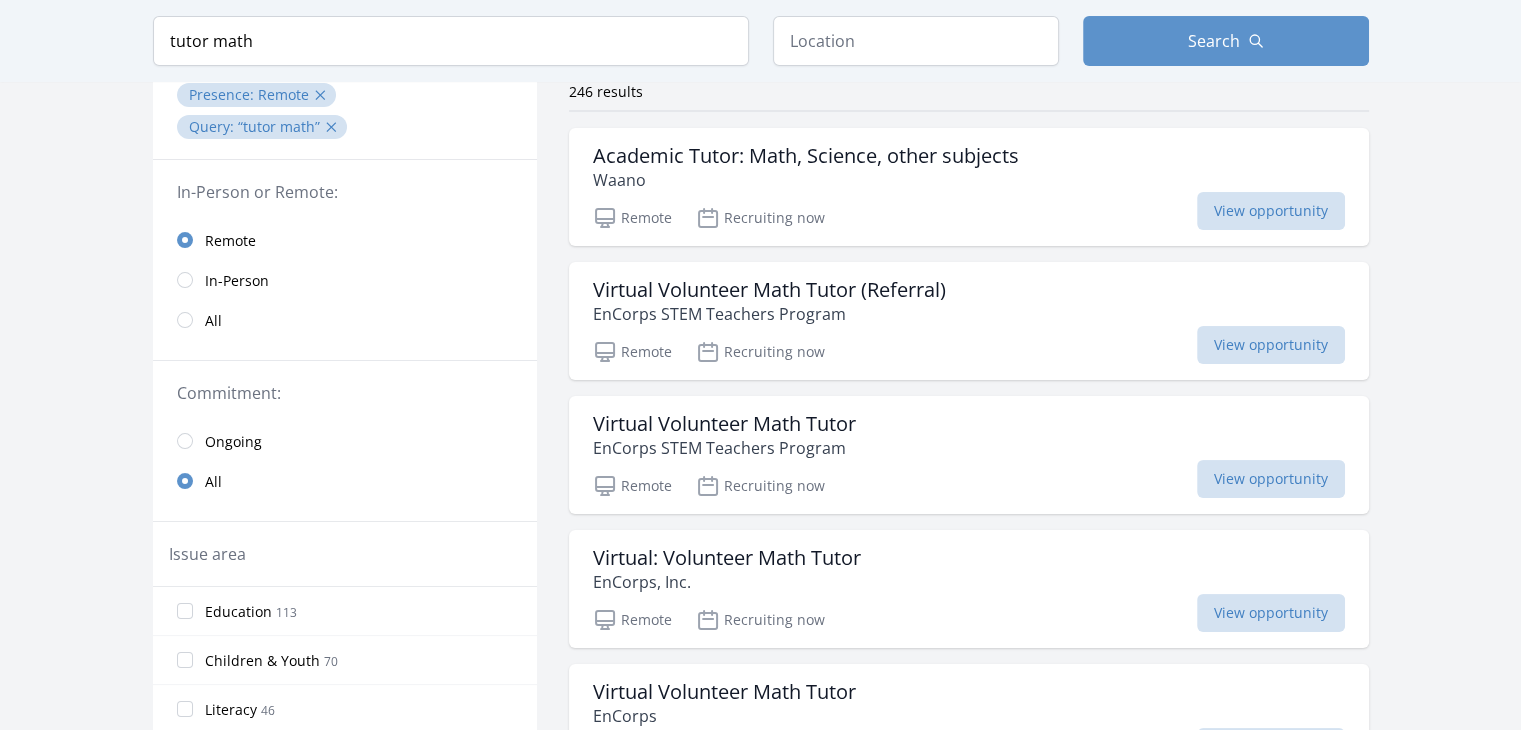 scroll, scrollTop: 200, scrollLeft: 0, axis: vertical 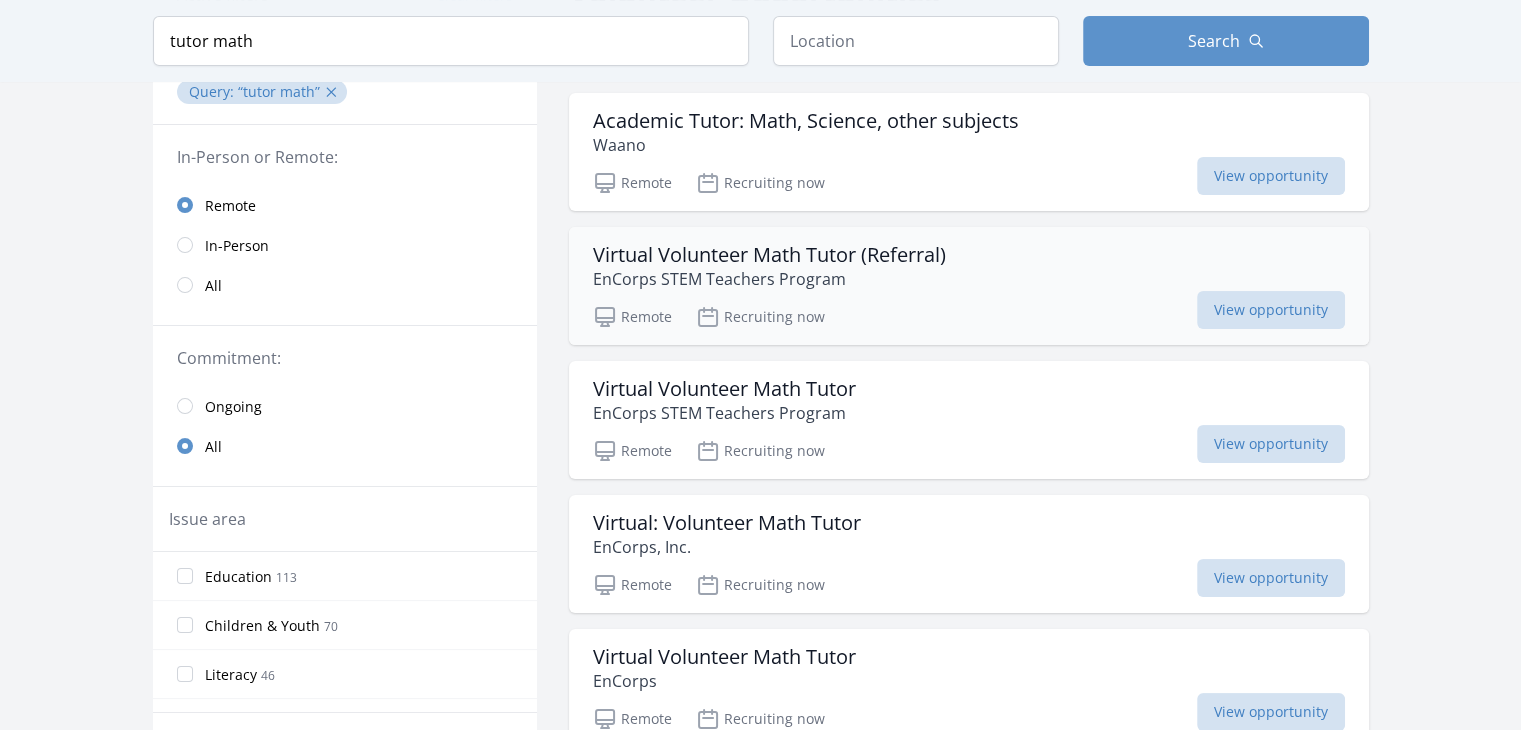 click on "Virtual Volunteer Math Tutor (Referral)
EnCorps STEM Teachers Program
Remote
Recruiting now
View opportunity" at bounding box center [969, 286] 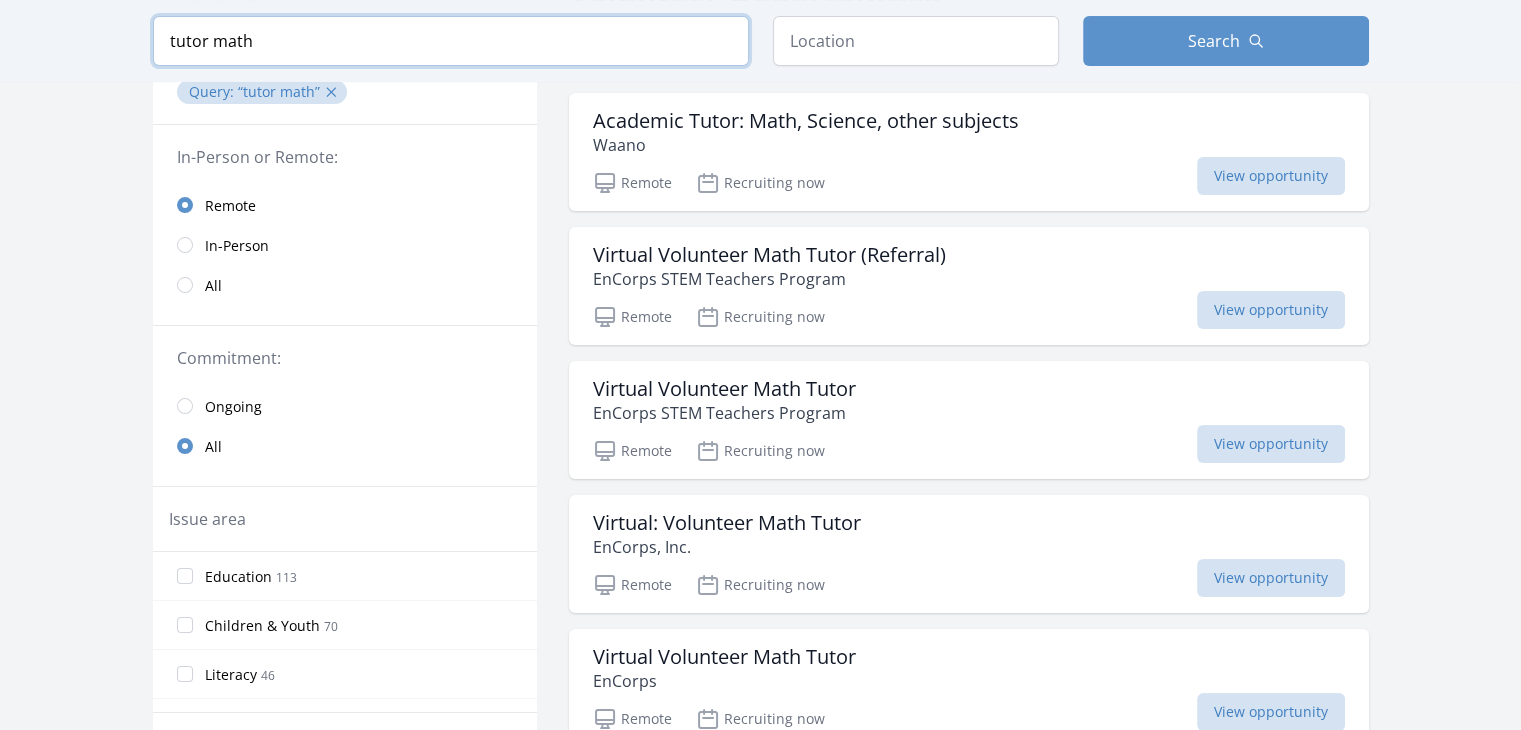 drag, startPoint x: 330, startPoint y: 39, endPoint x: 118, endPoint y: 52, distance: 212.39821 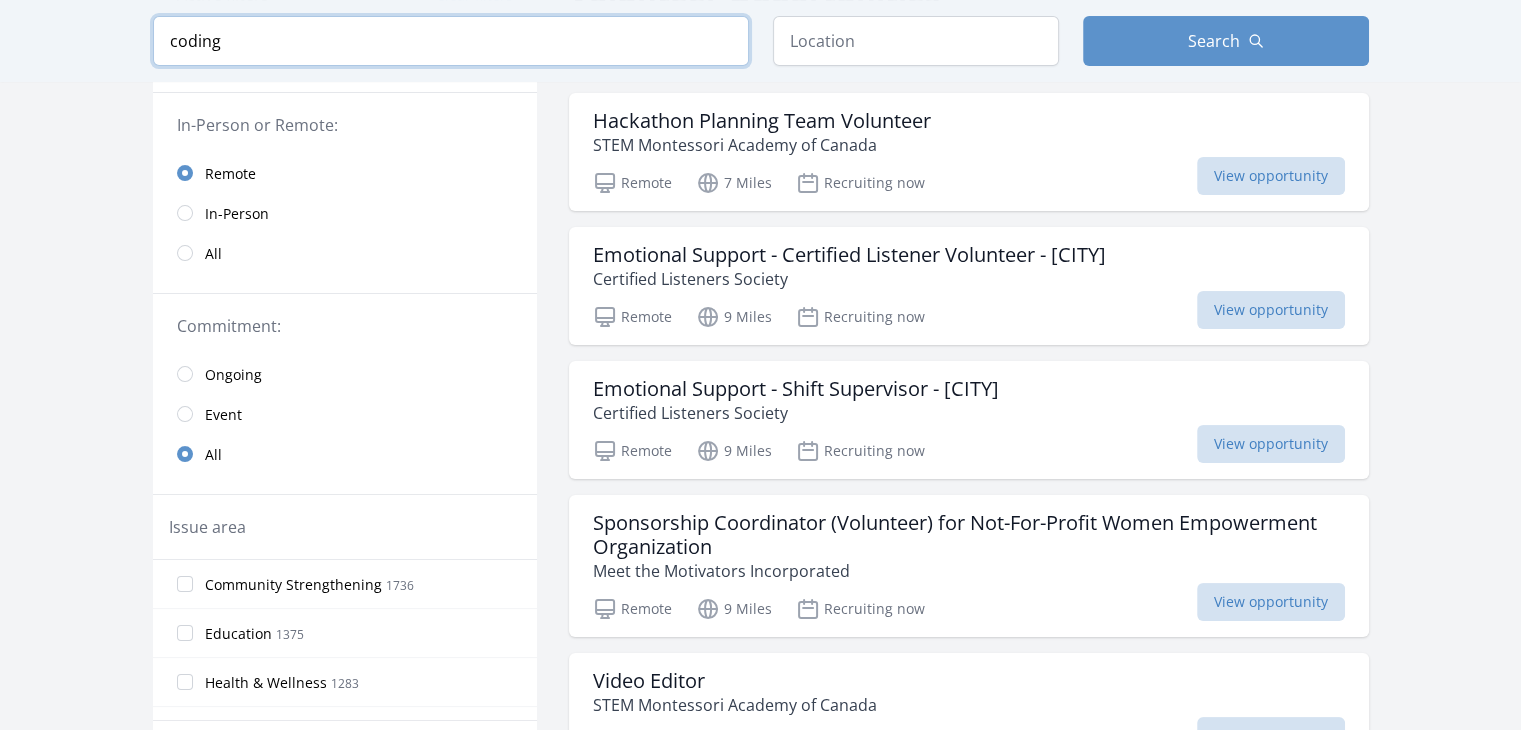 type on "coding" 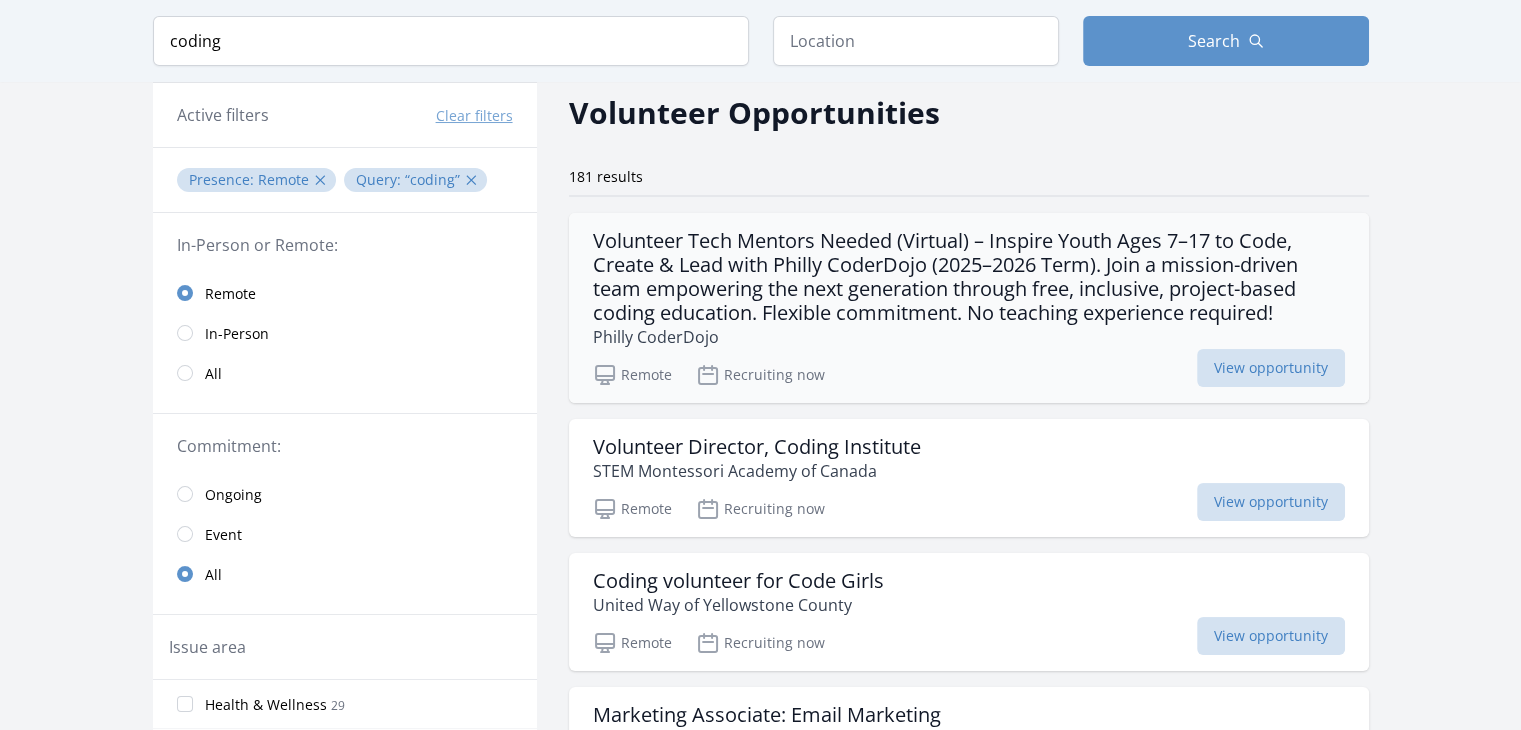 scroll, scrollTop: 0, scrollLeft: 0, axis: both 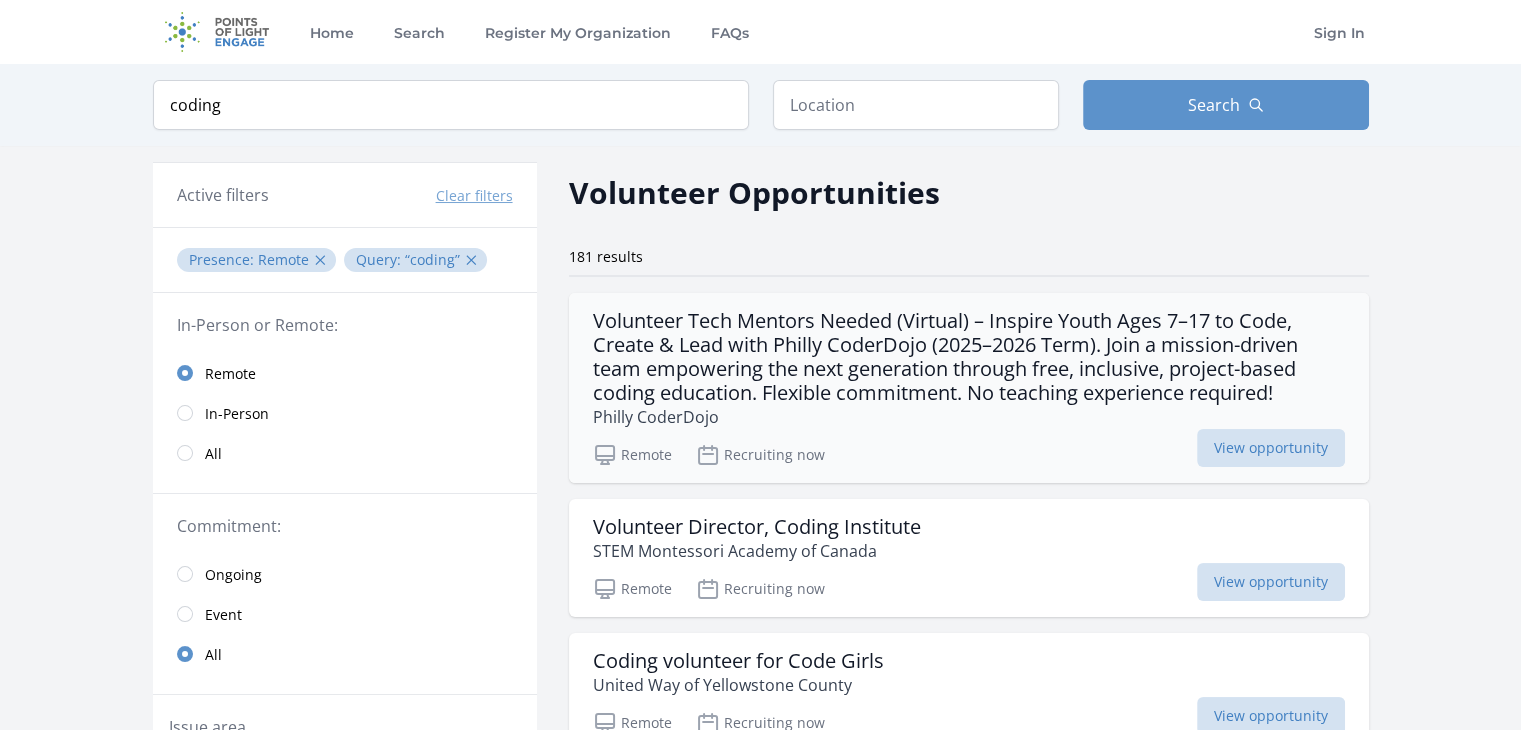 click on "Volunteer Tech Mentors Needed (Virtual) – Inspire Youth Ages 7–17 to Code, Create & Lead with Philly CoderDojo ([YEAR]–[YEAR] Term). Join a mission-driven team empowering the next generation through free, inclusive, project-based coding education. Flexible commitment. No teaching experience required!" at bounding box center (969, 357) 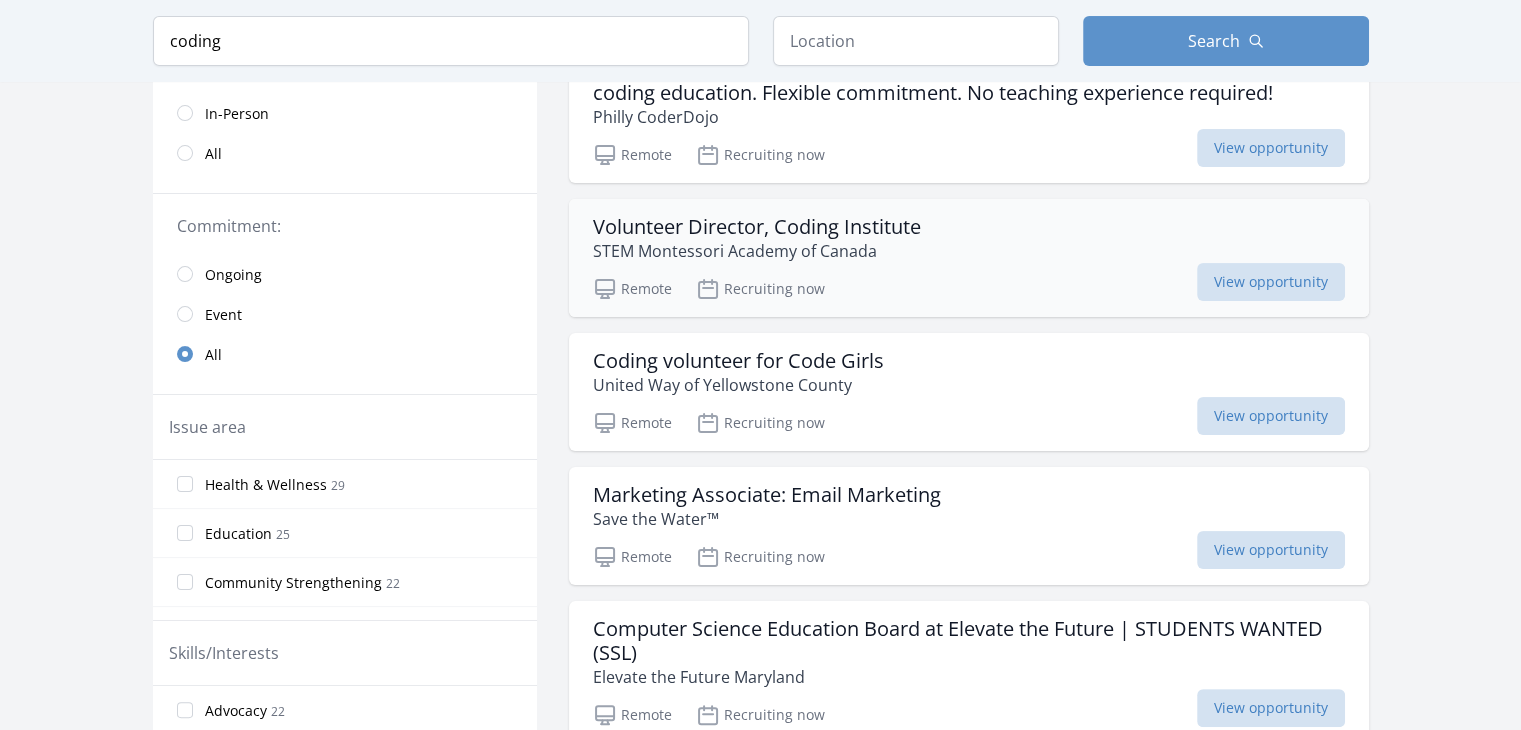 scroll, scrollTop: 0, scrollLeft: 0, axis: both 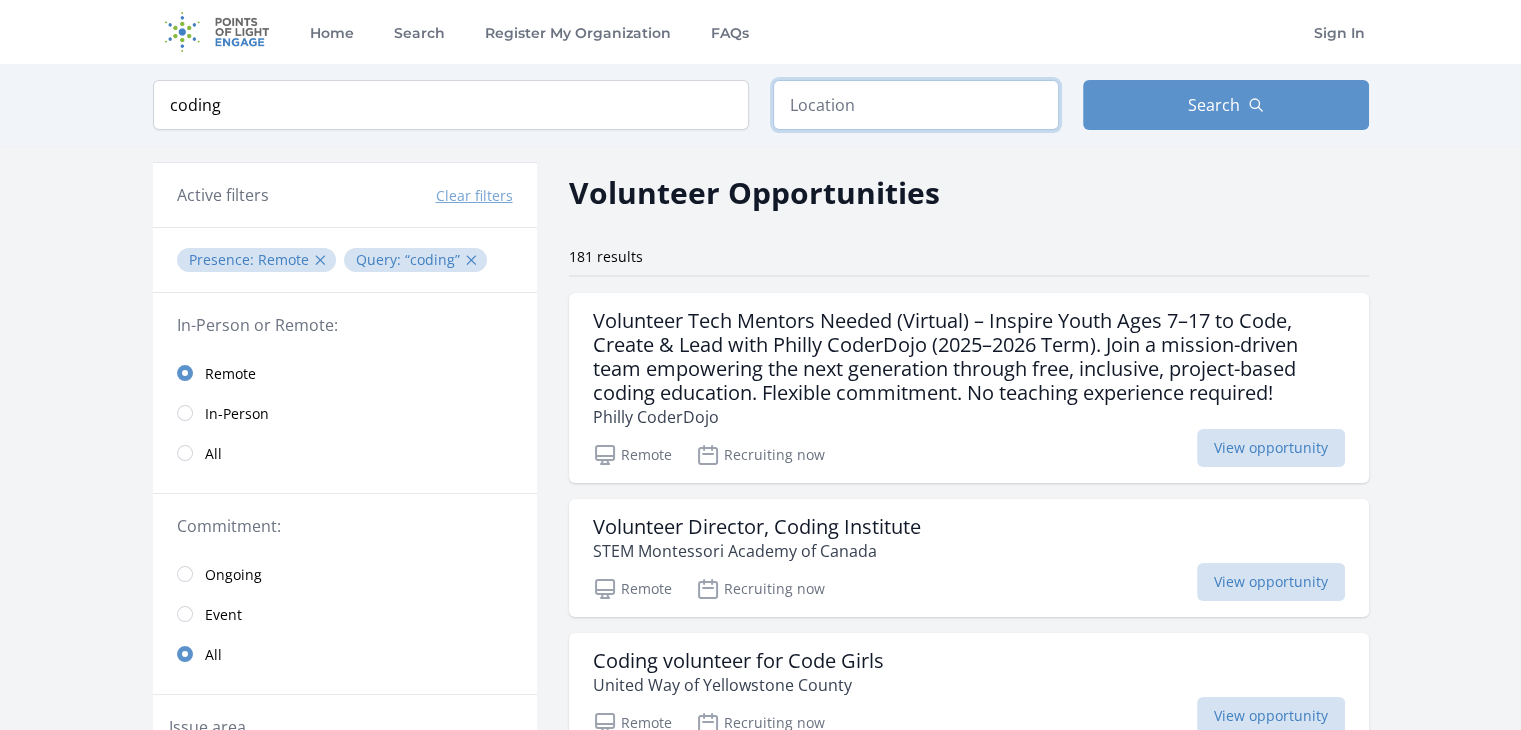 click at bounding box center [916, 105] 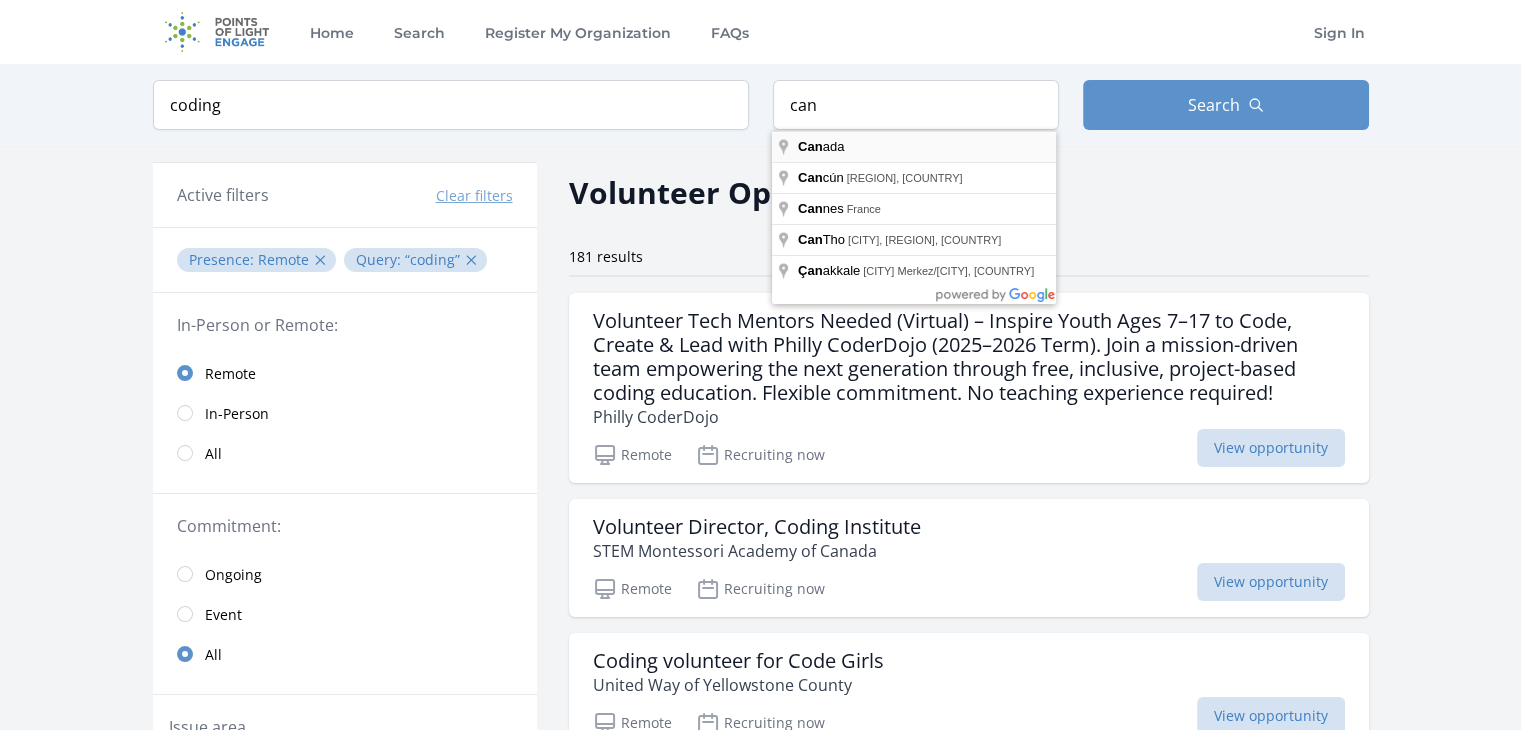 type on "Canada" 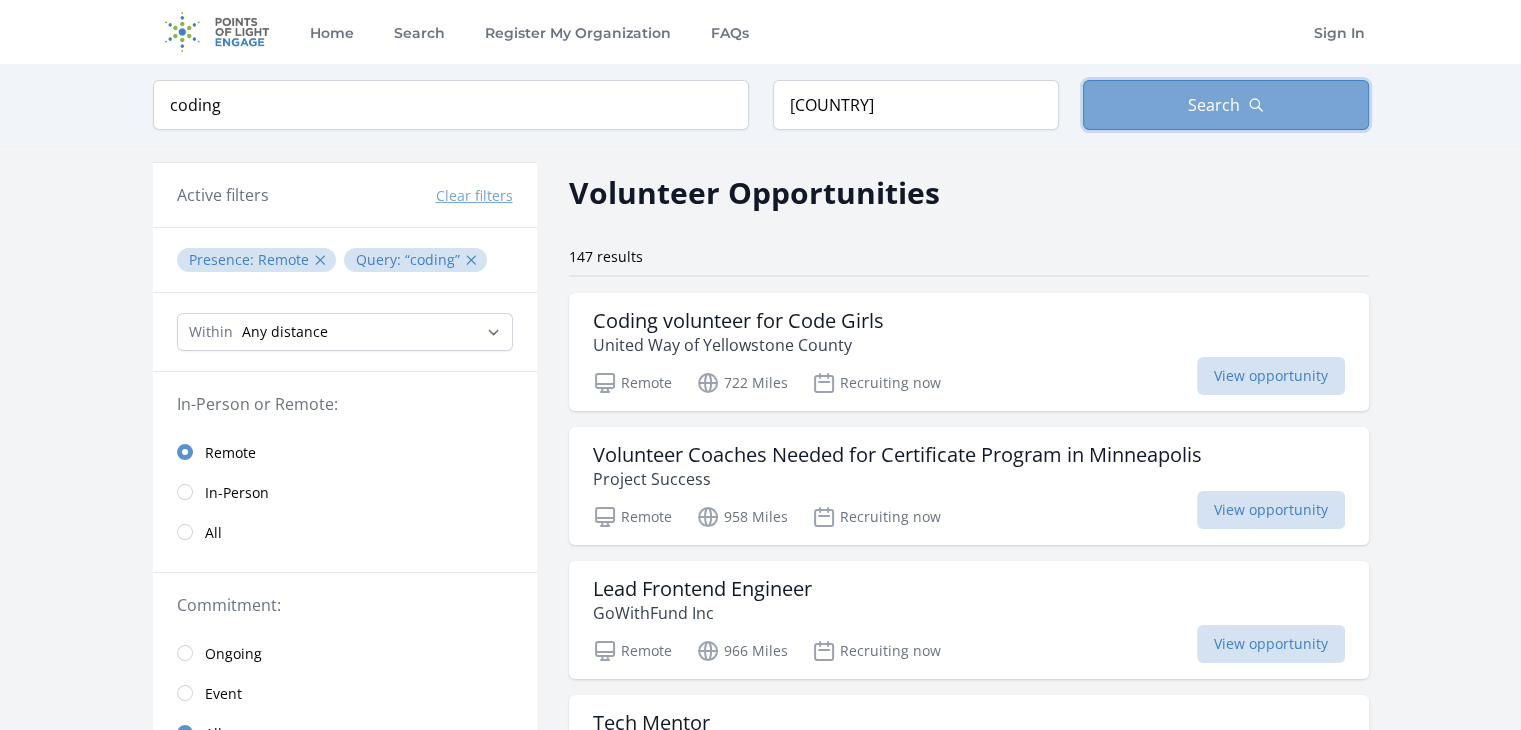 click on "Search" at bounding box center (1214, 105) 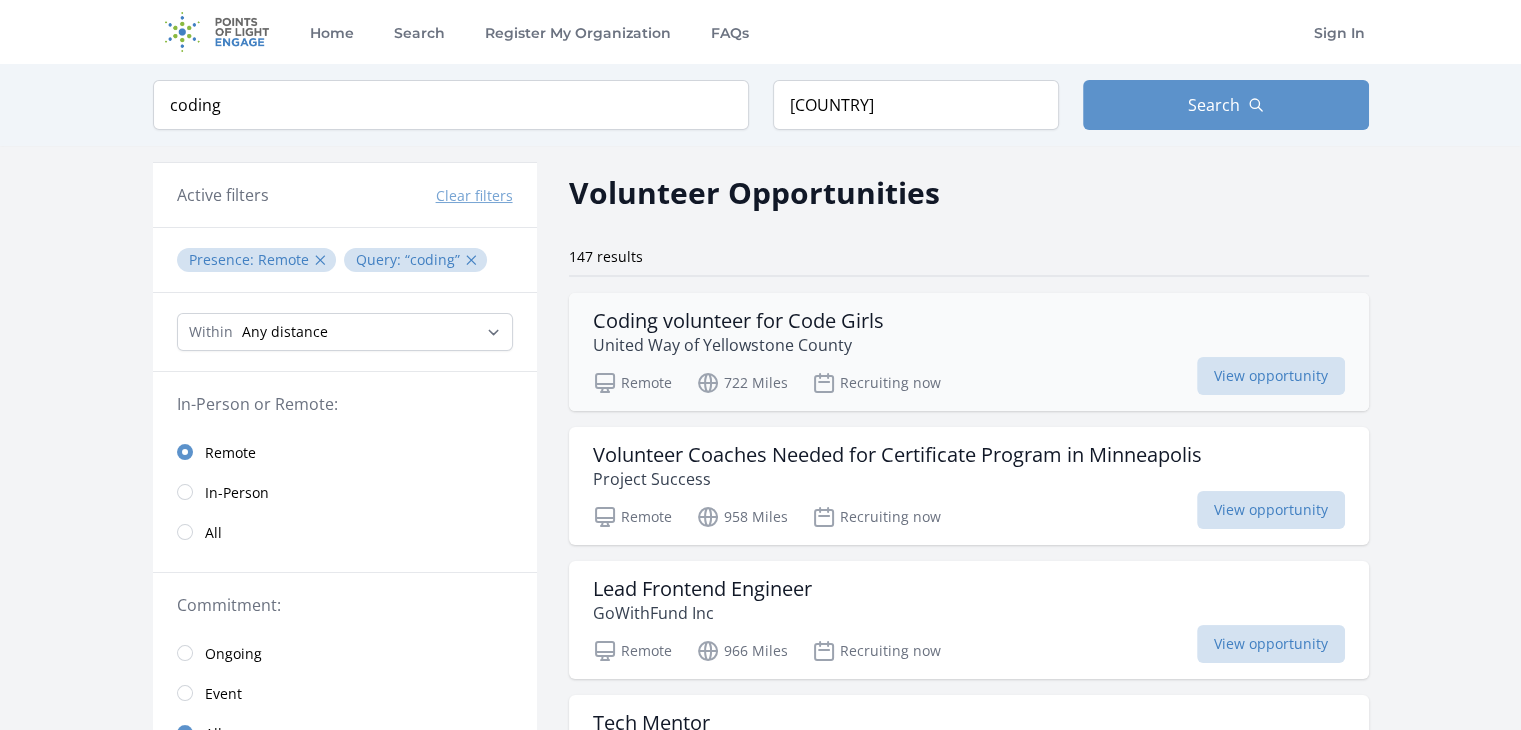click on "Coding volunteer for Code Girls
United Way of Yellowstone County
Remote
722 Miles
Recruiting now
View opportunity" at bounding box center (969, 352) 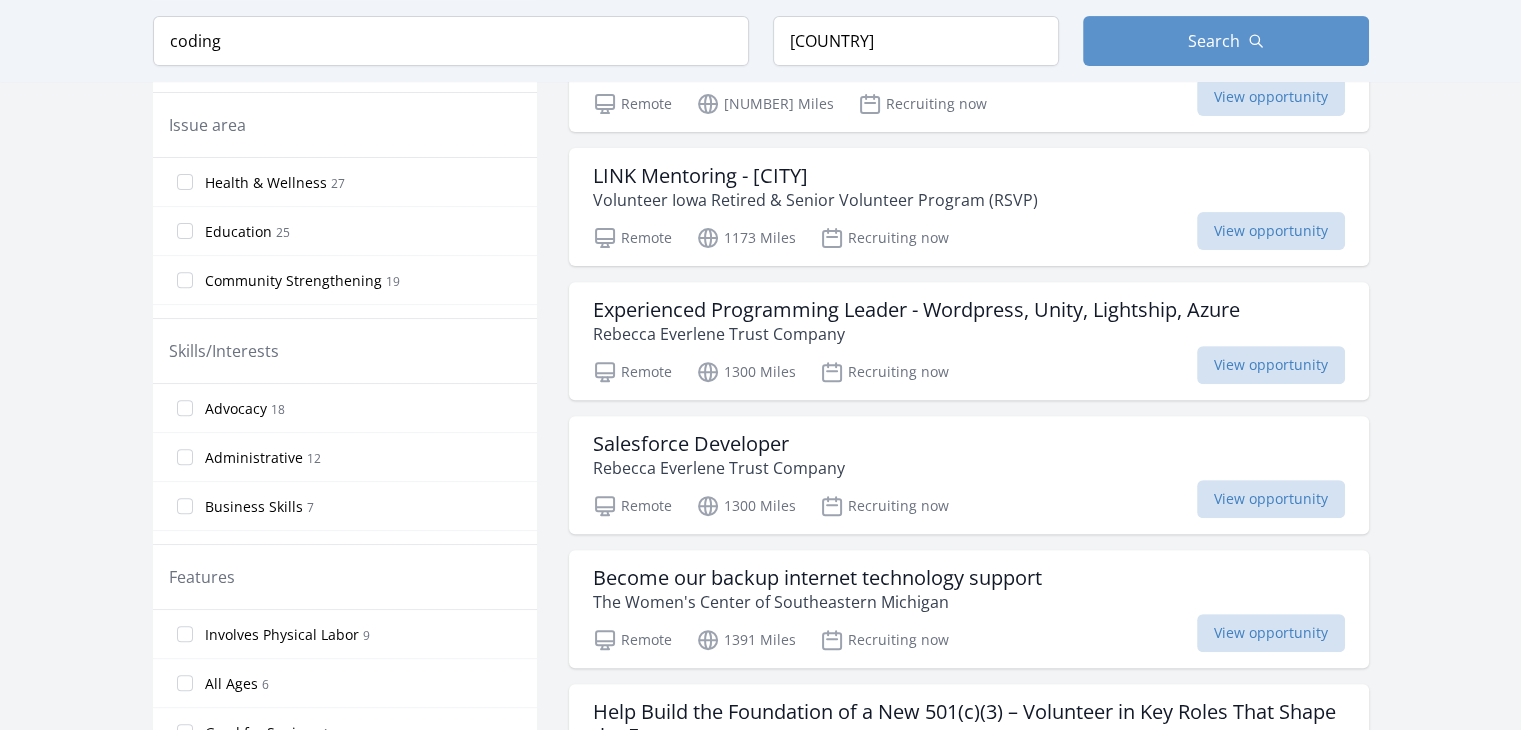 scroll, scrollTop: 800, scrollLeft: 0, axis: vertical 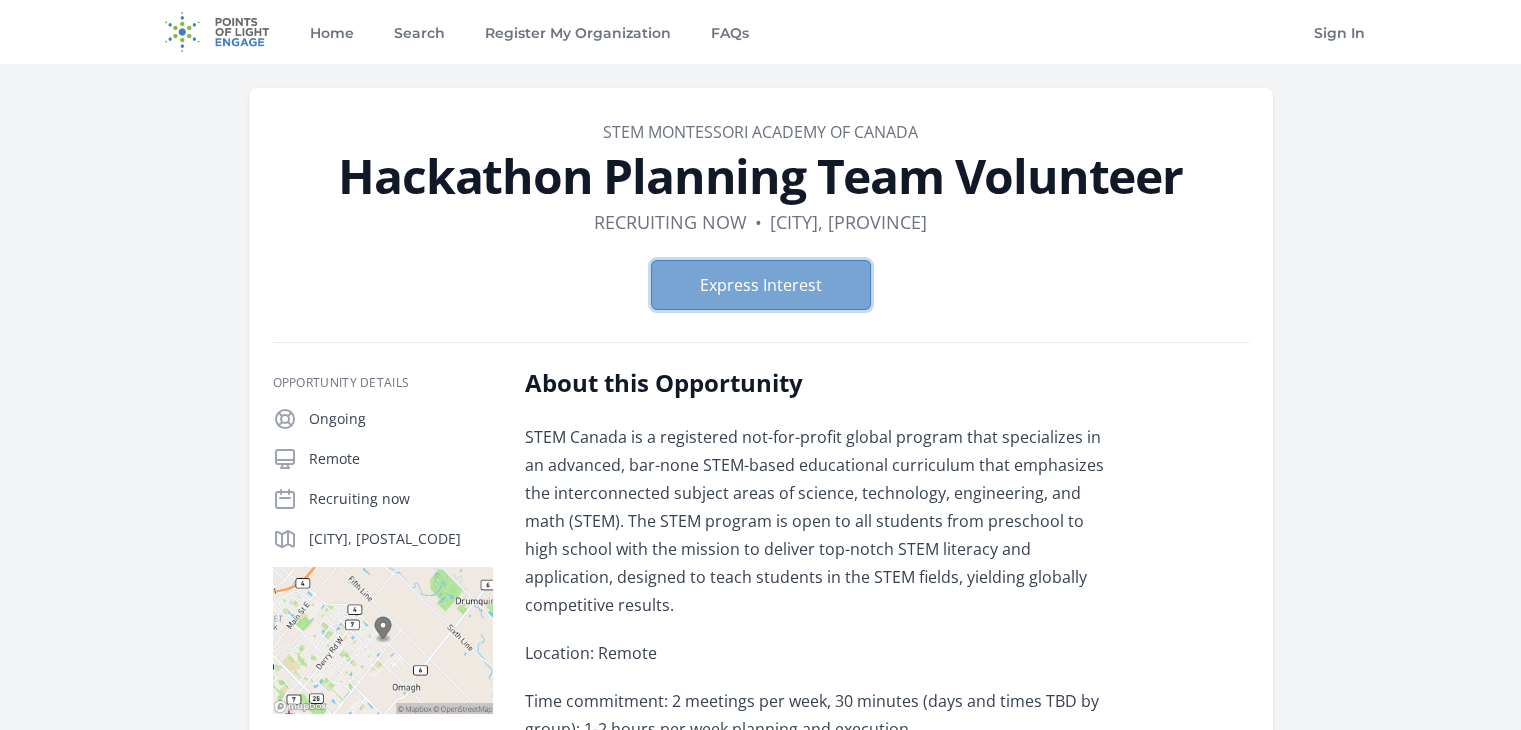 click on "Express Interest" at bounding box center (761, 285) 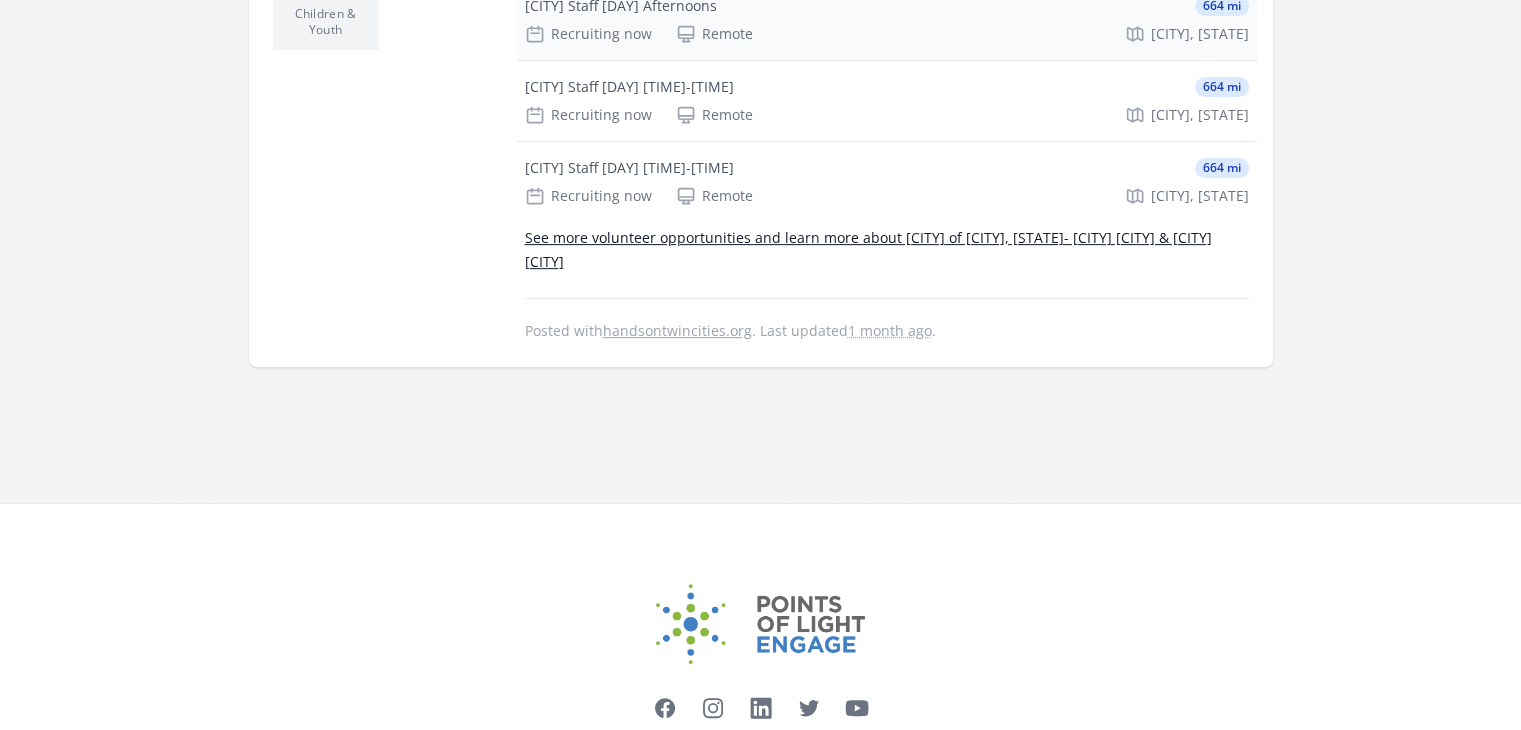 scroll, scrollTop: 800, scrollLeft: 0, axis: vertical 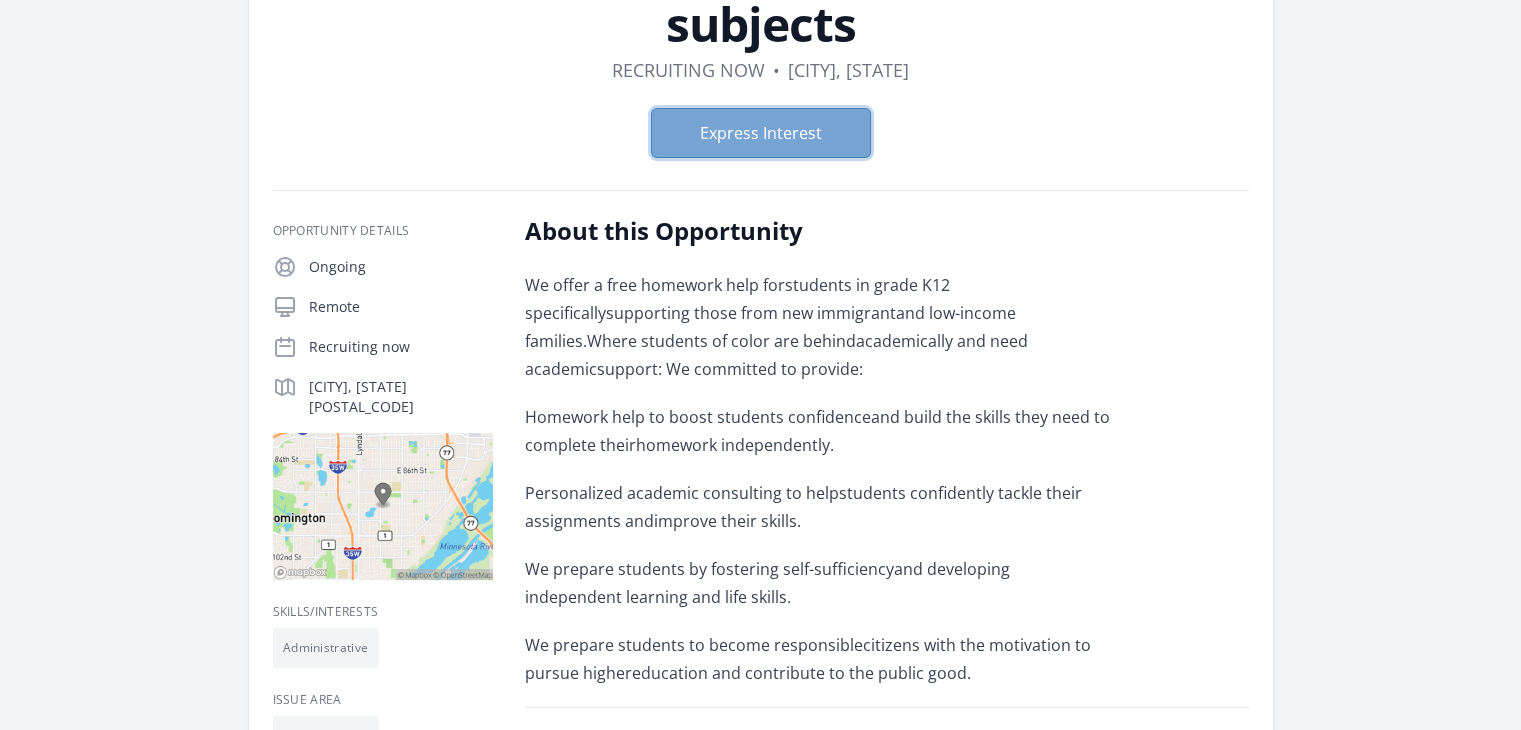 click on "Express Interest" at bounding box center (761, 133) 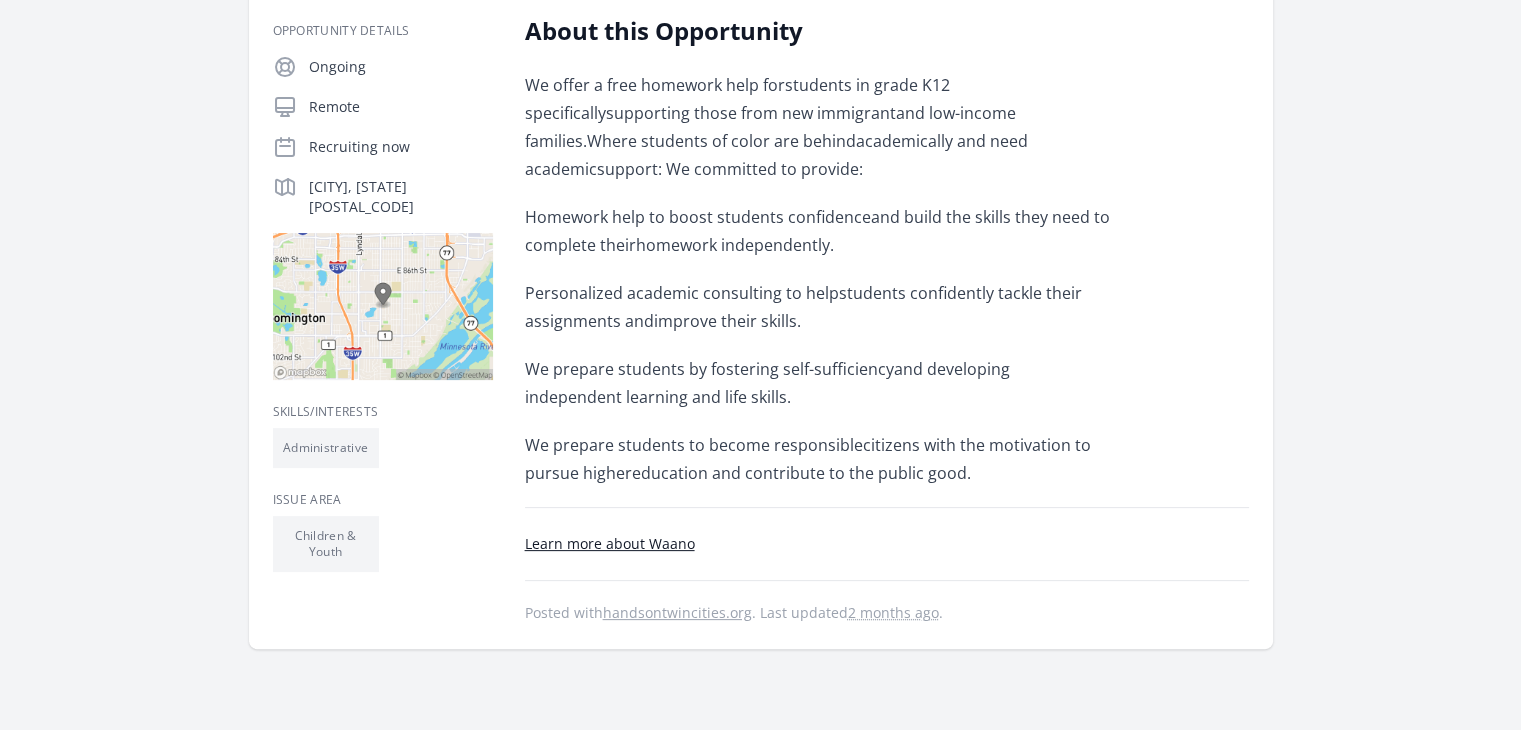 scroll, scrollTop: 0, scrollLeft: 0, axis: both 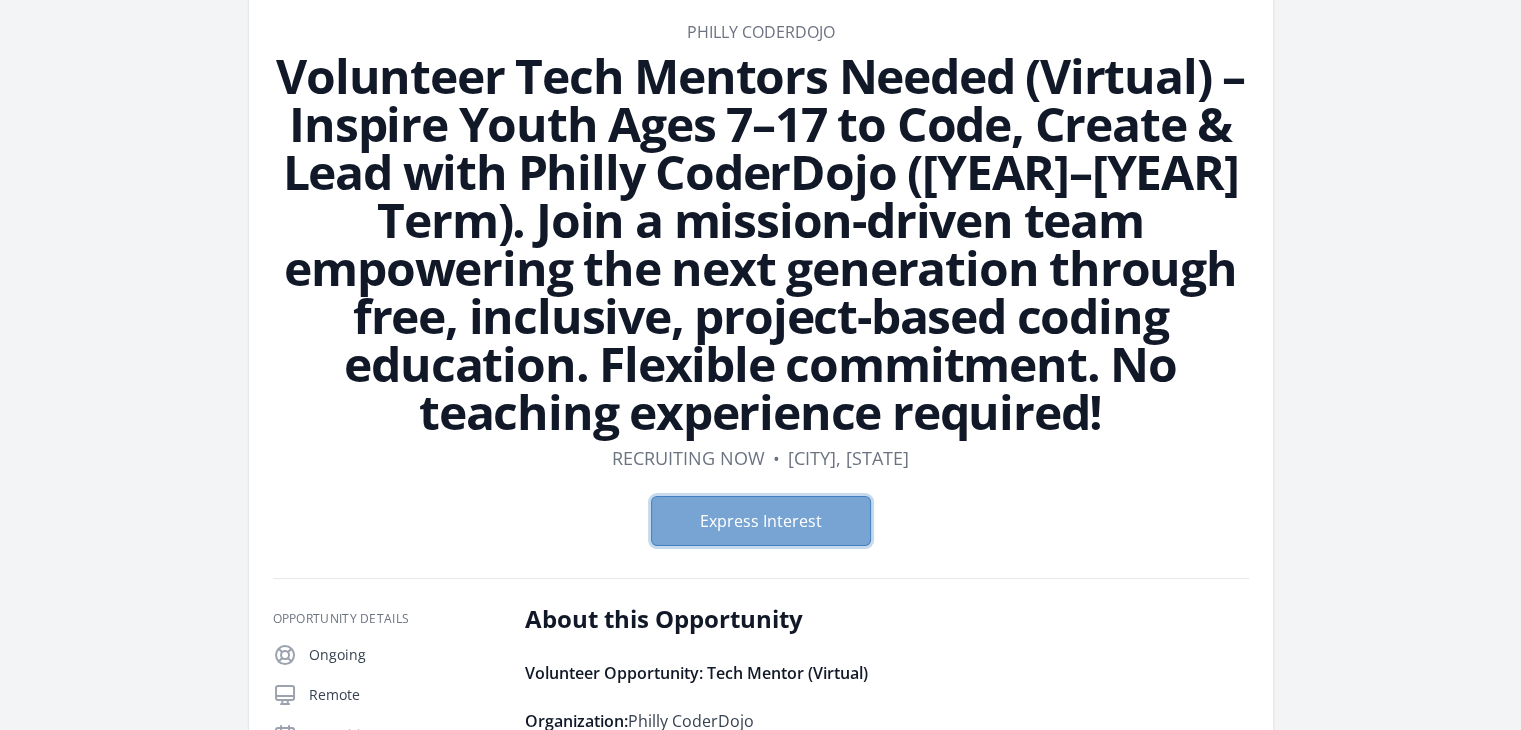 click on "Express Interest" at bounding box center (761, 521) 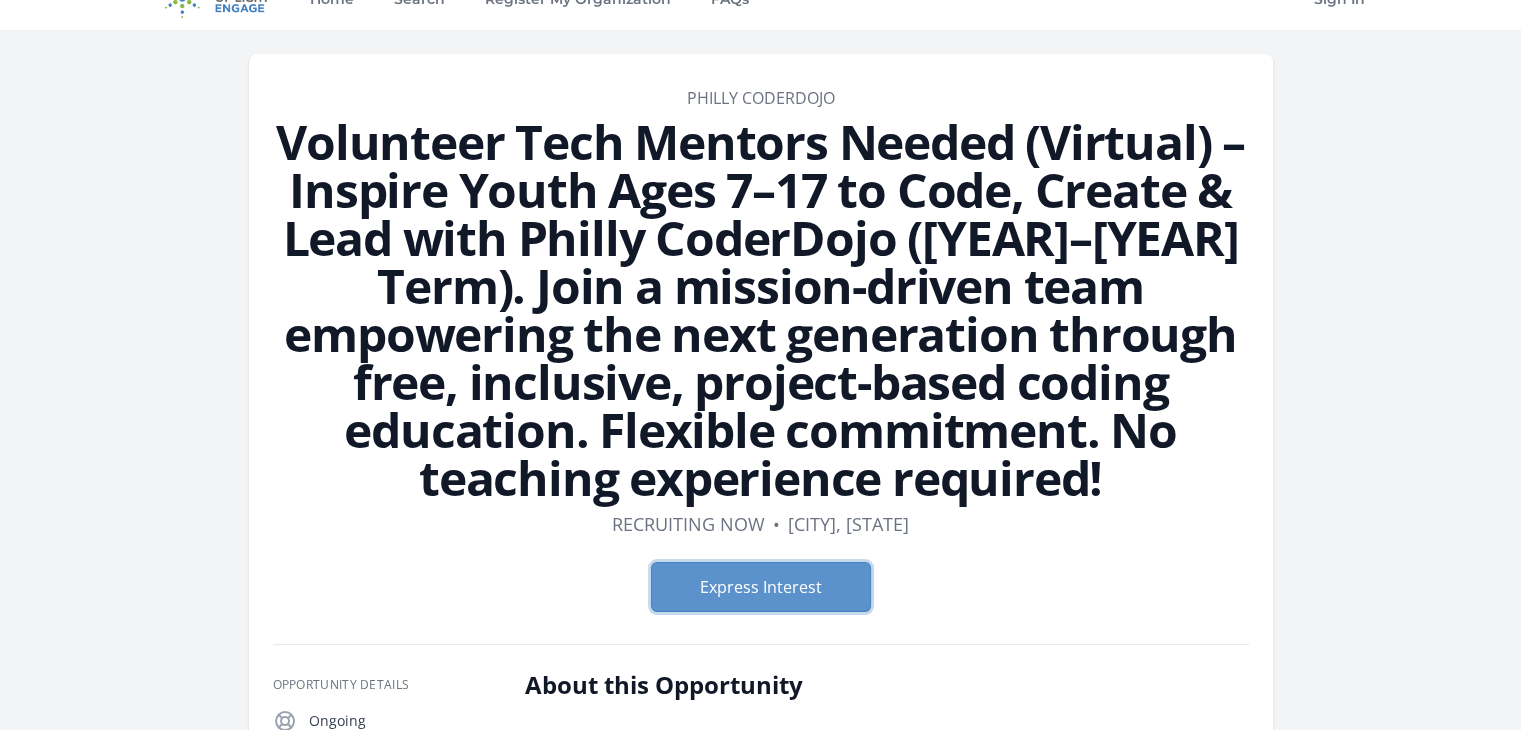 scroll, scrollTop: 0, scrollLeft: 0, axis: both 